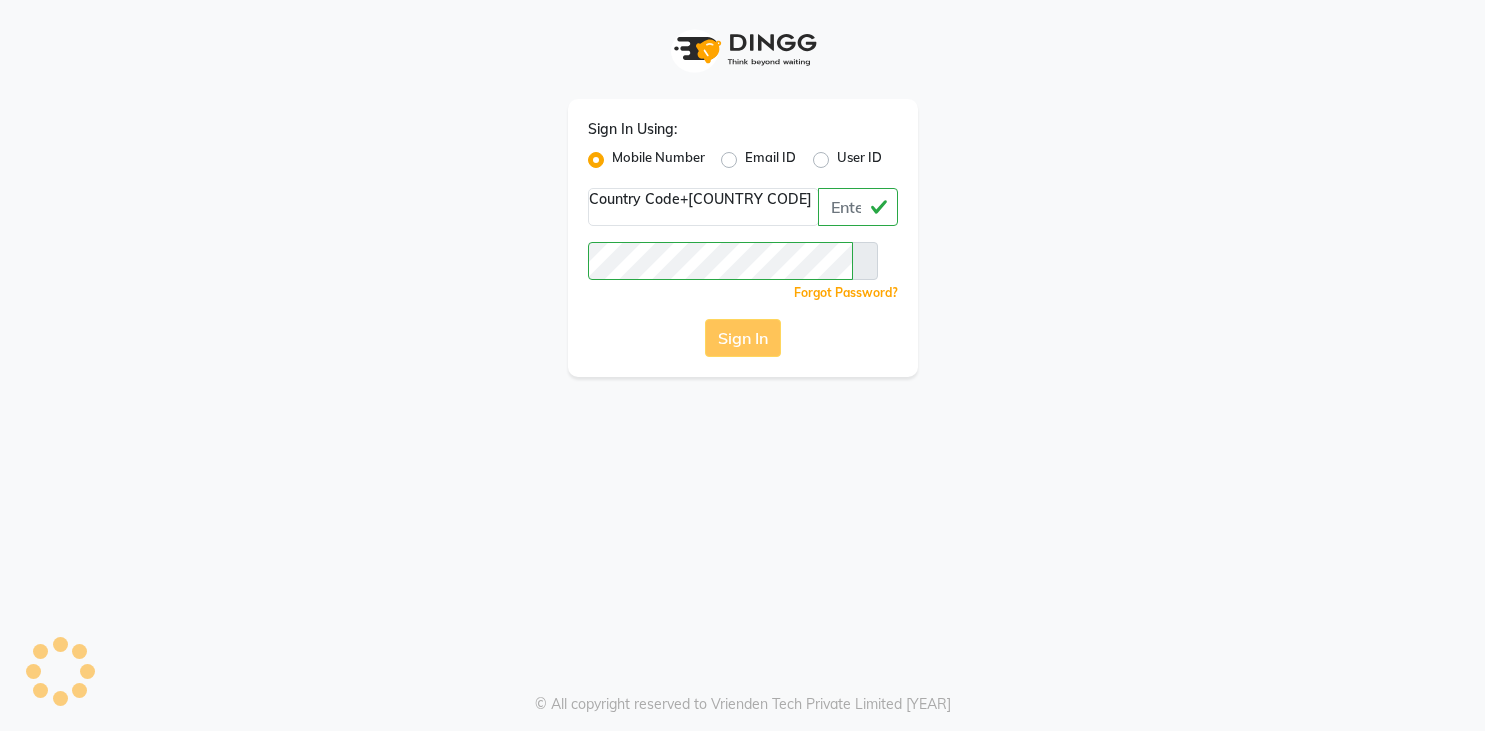 scroll, scrollTop: 0, scrollLeft: 0, axis: both 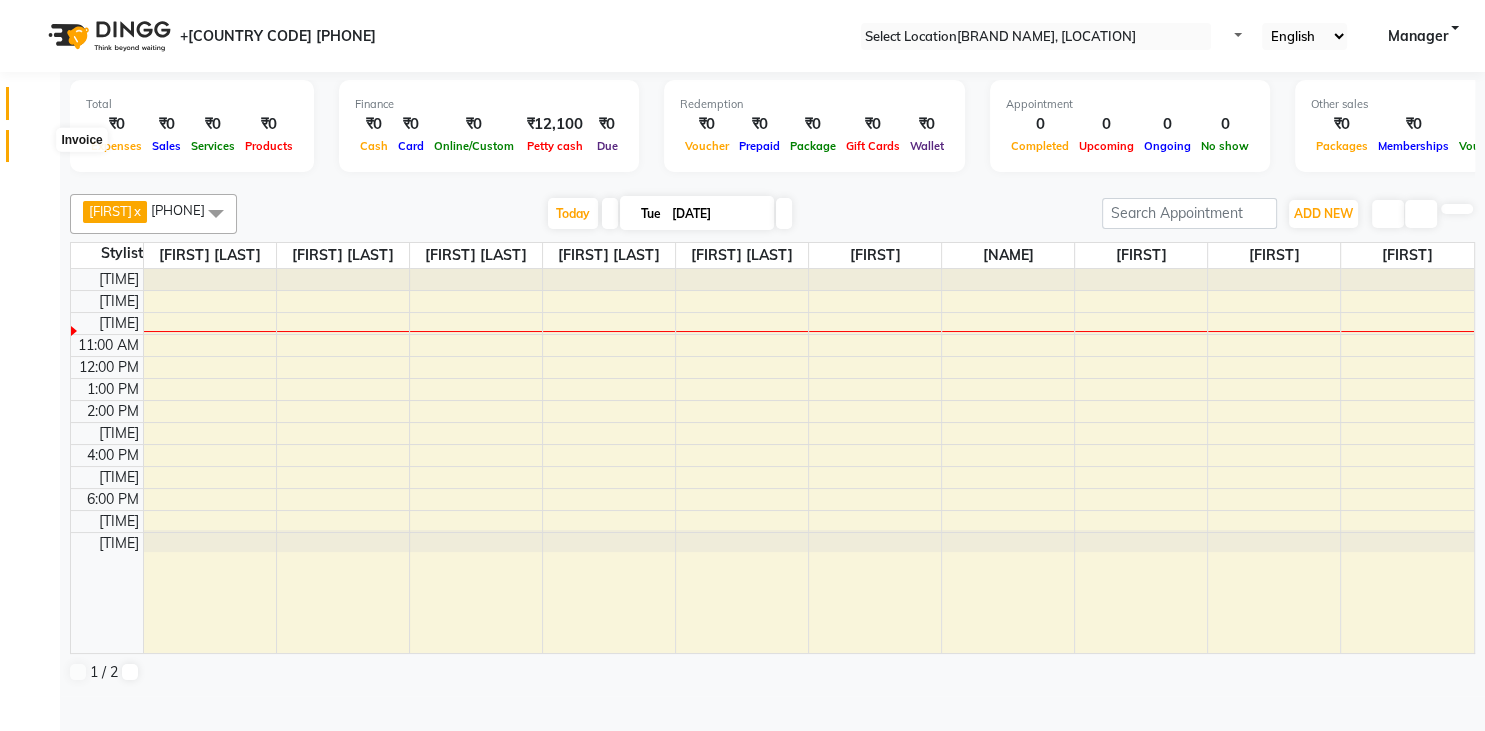 click at bounding box center [38, 151] 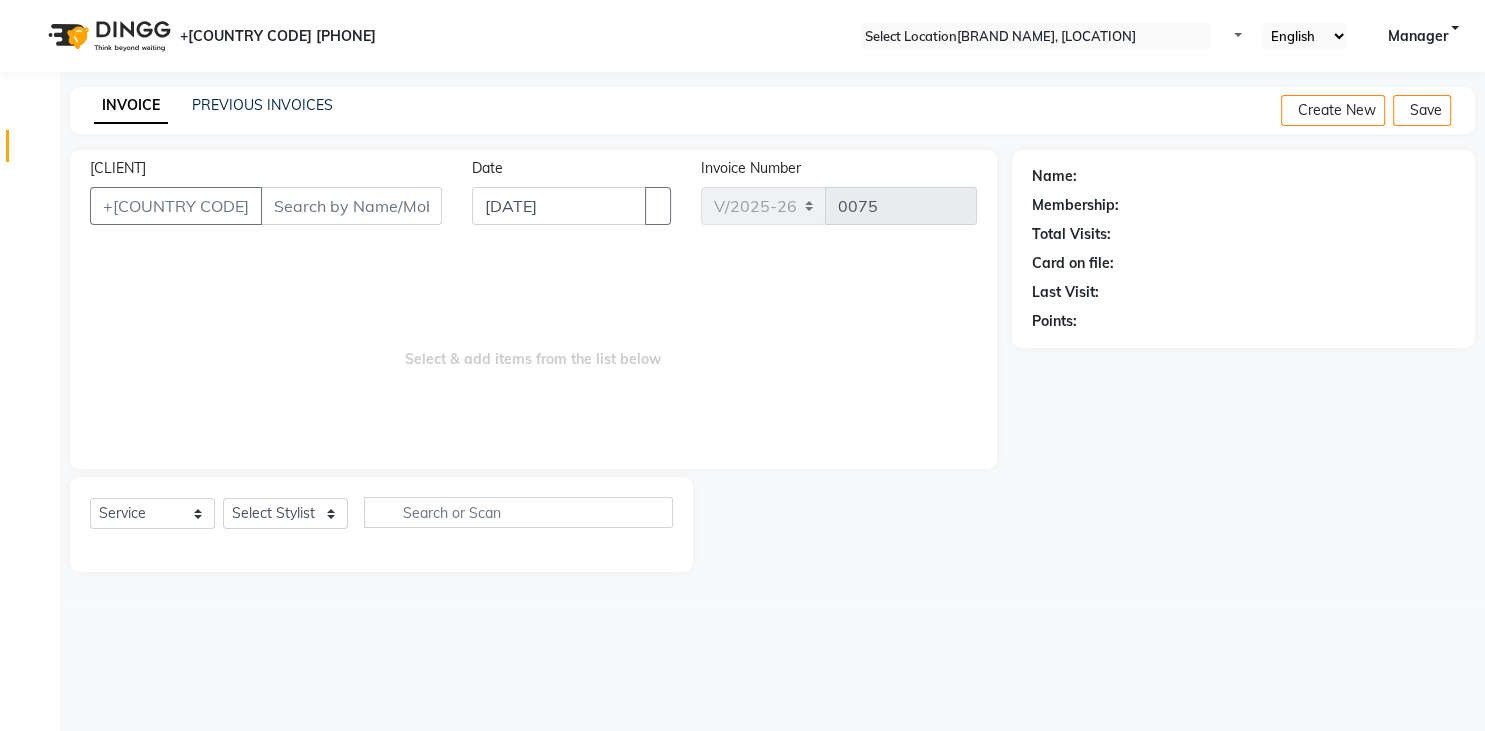 click on "[CLIENT]" at bounding box center (351, 206) 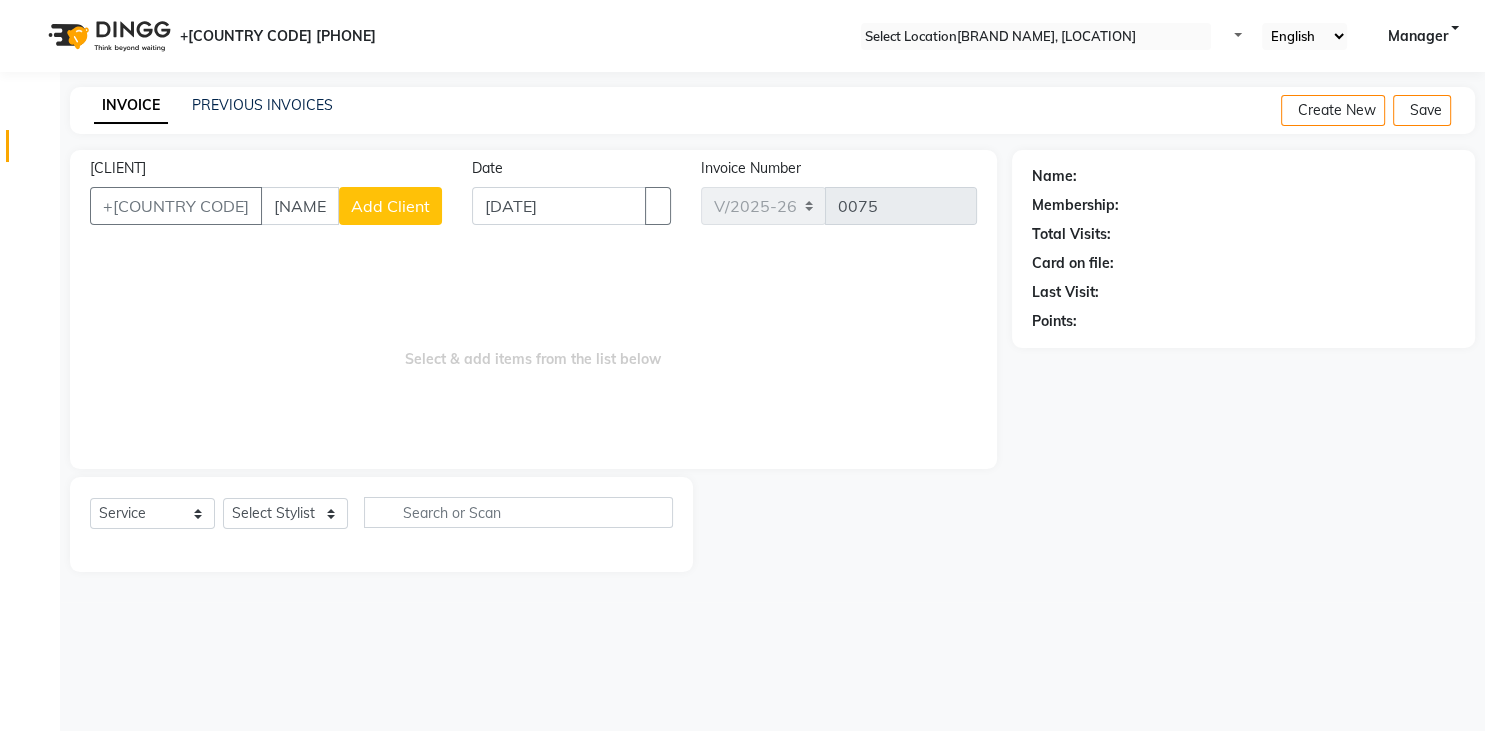 click on "[NAME]" at bounding box center (300, 206) 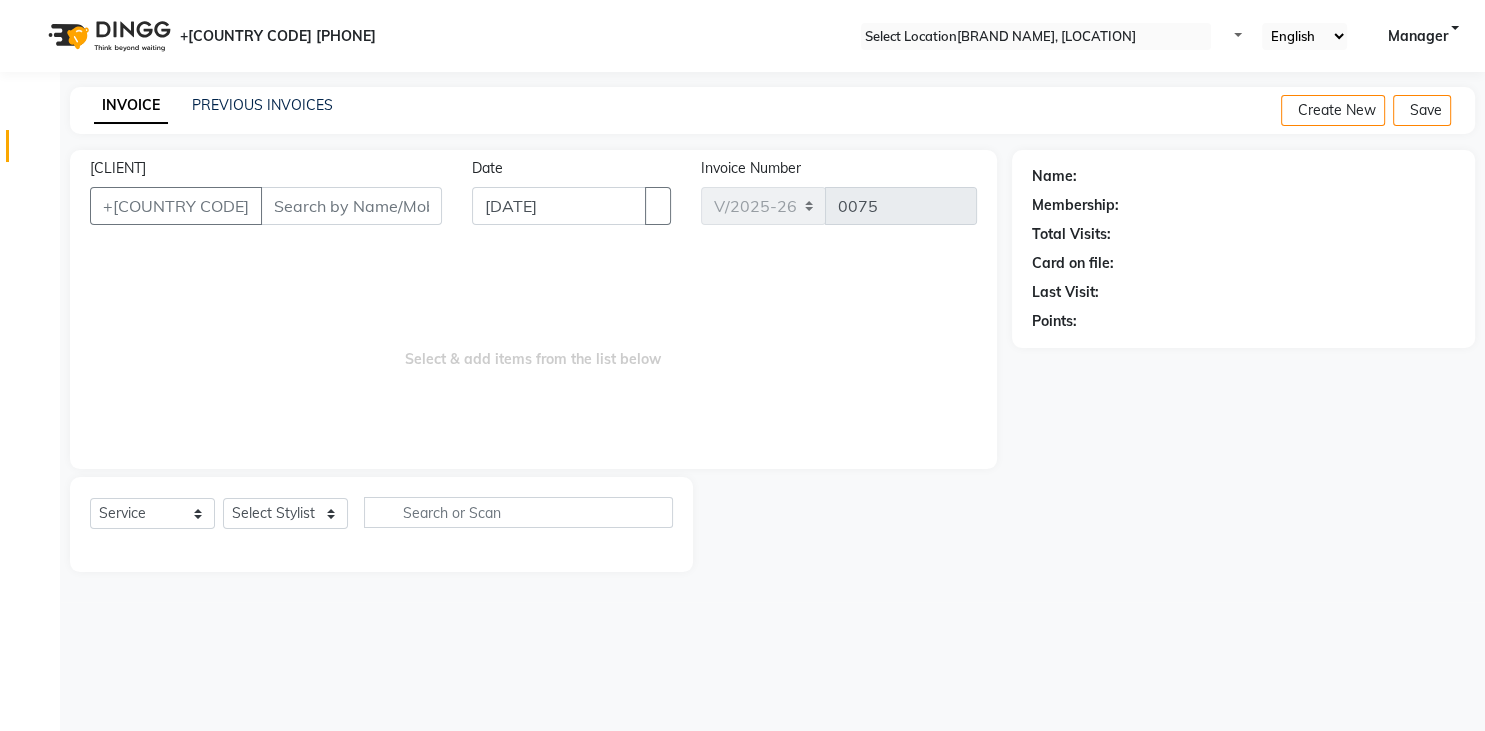 click on "[CLIENT]" at bounding box center [351, 206] 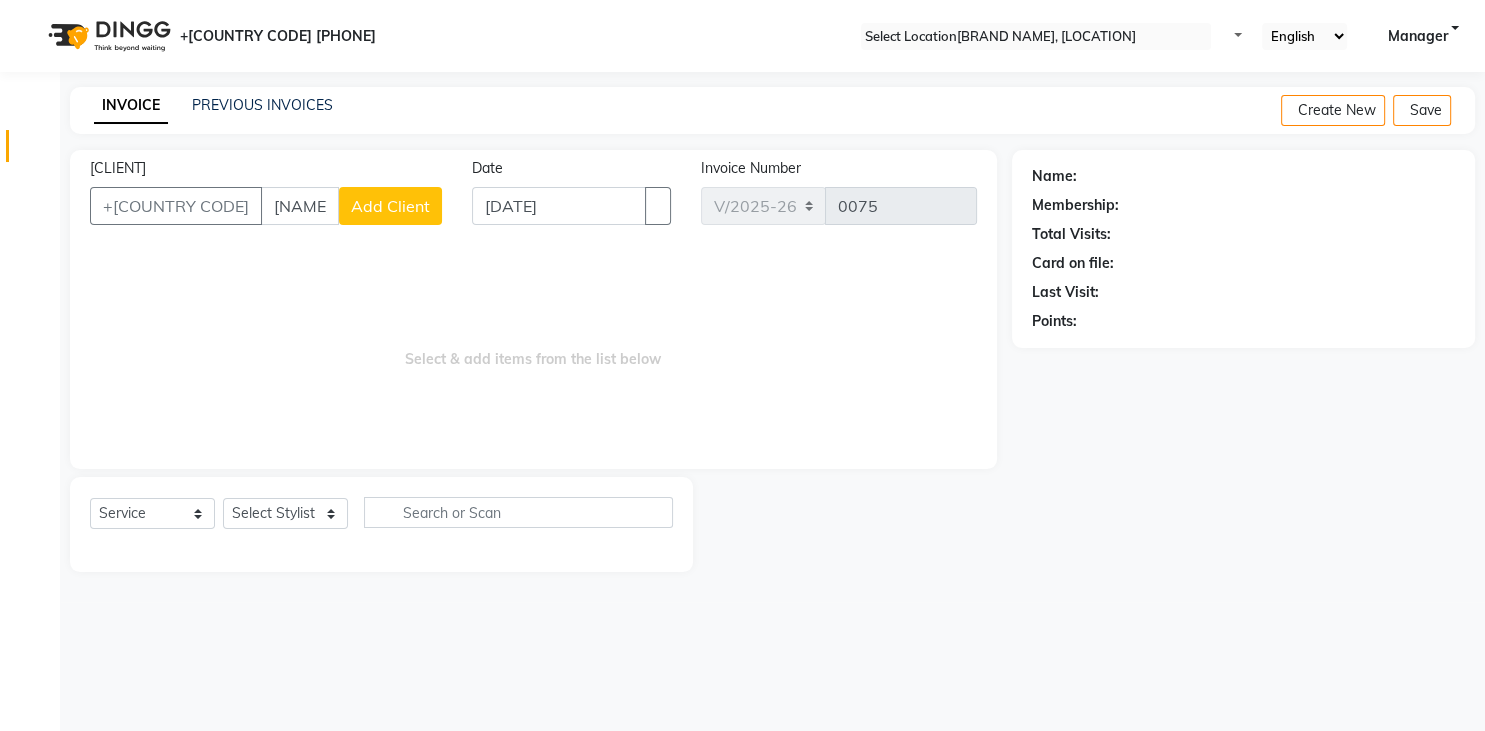 type on "[NAME]" 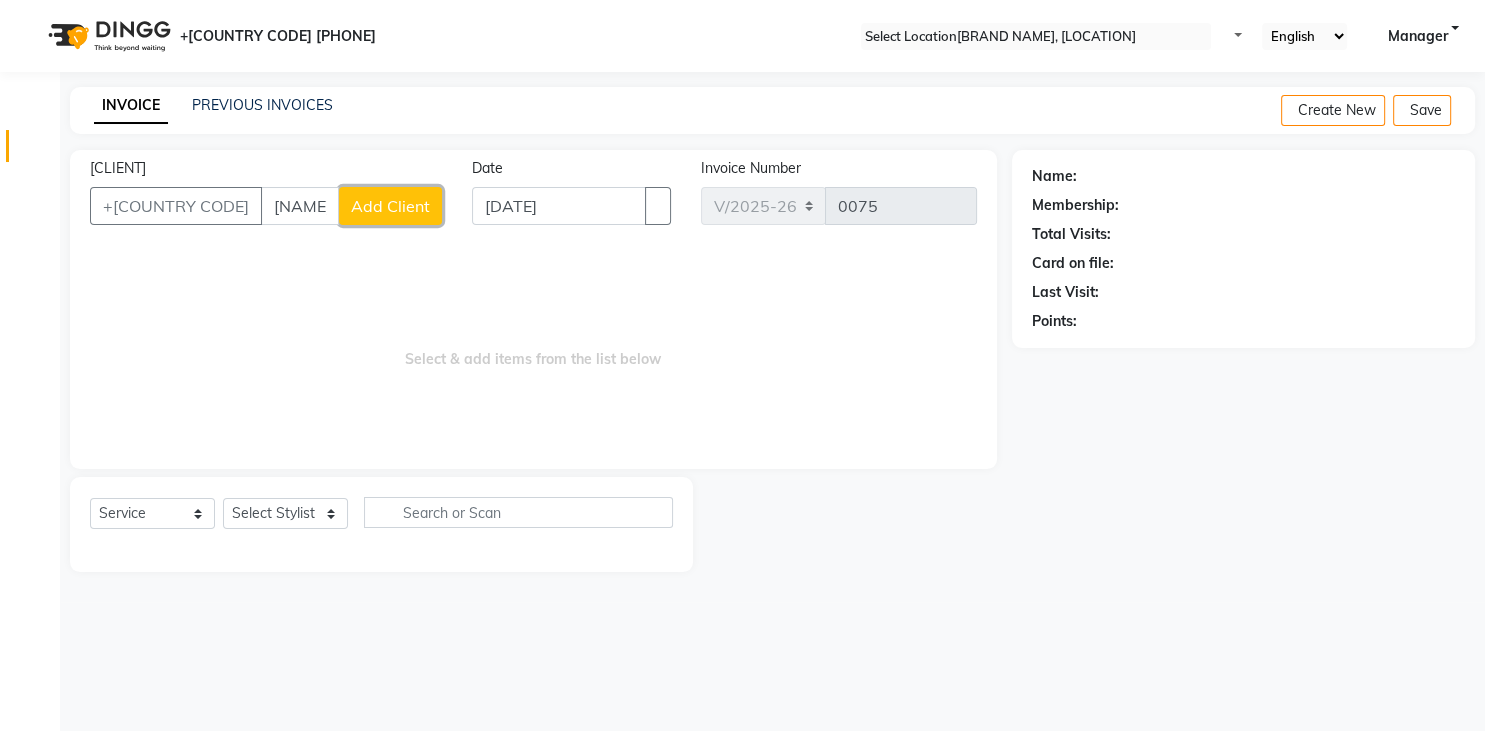 click on "Add Client" at bounding box center [390, 206] 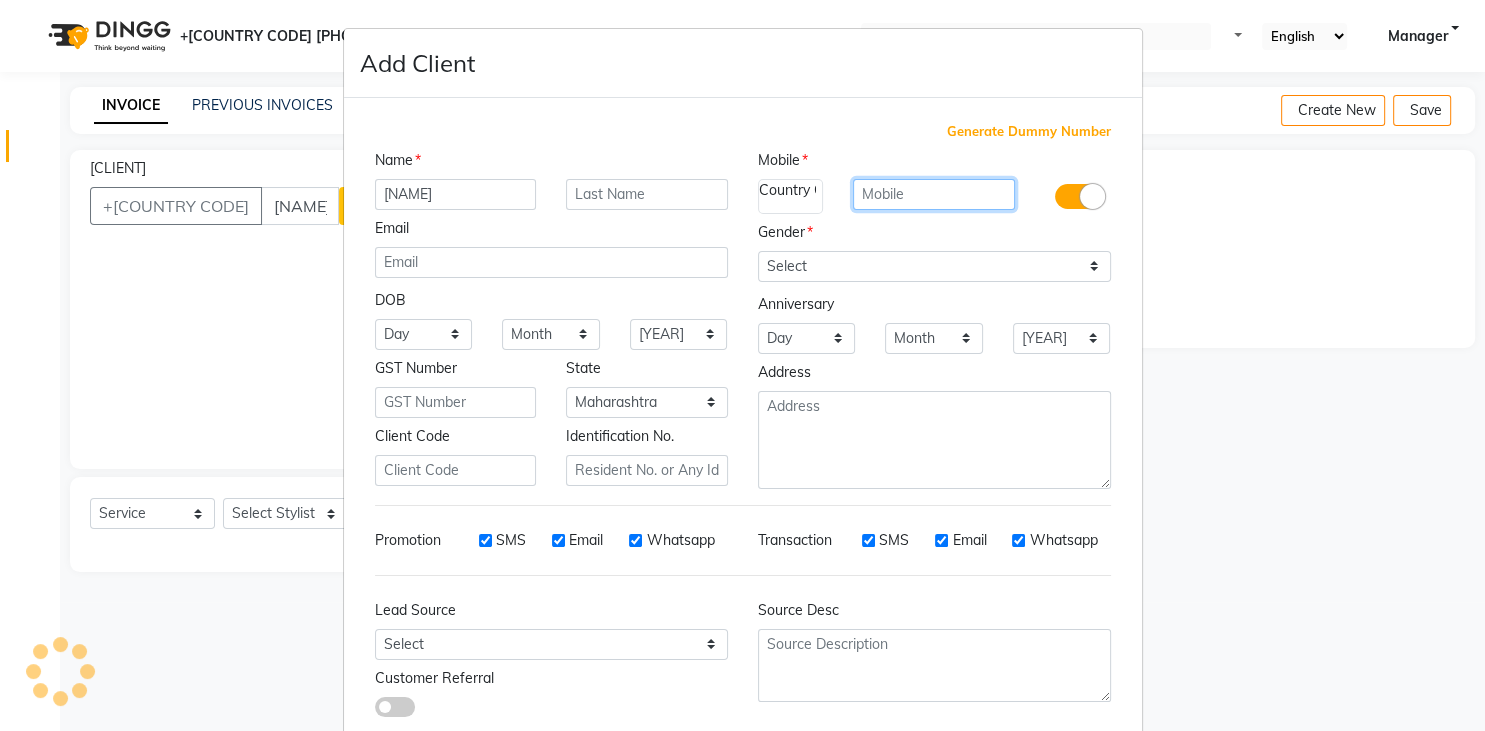 click at bounding box center (934, 194) 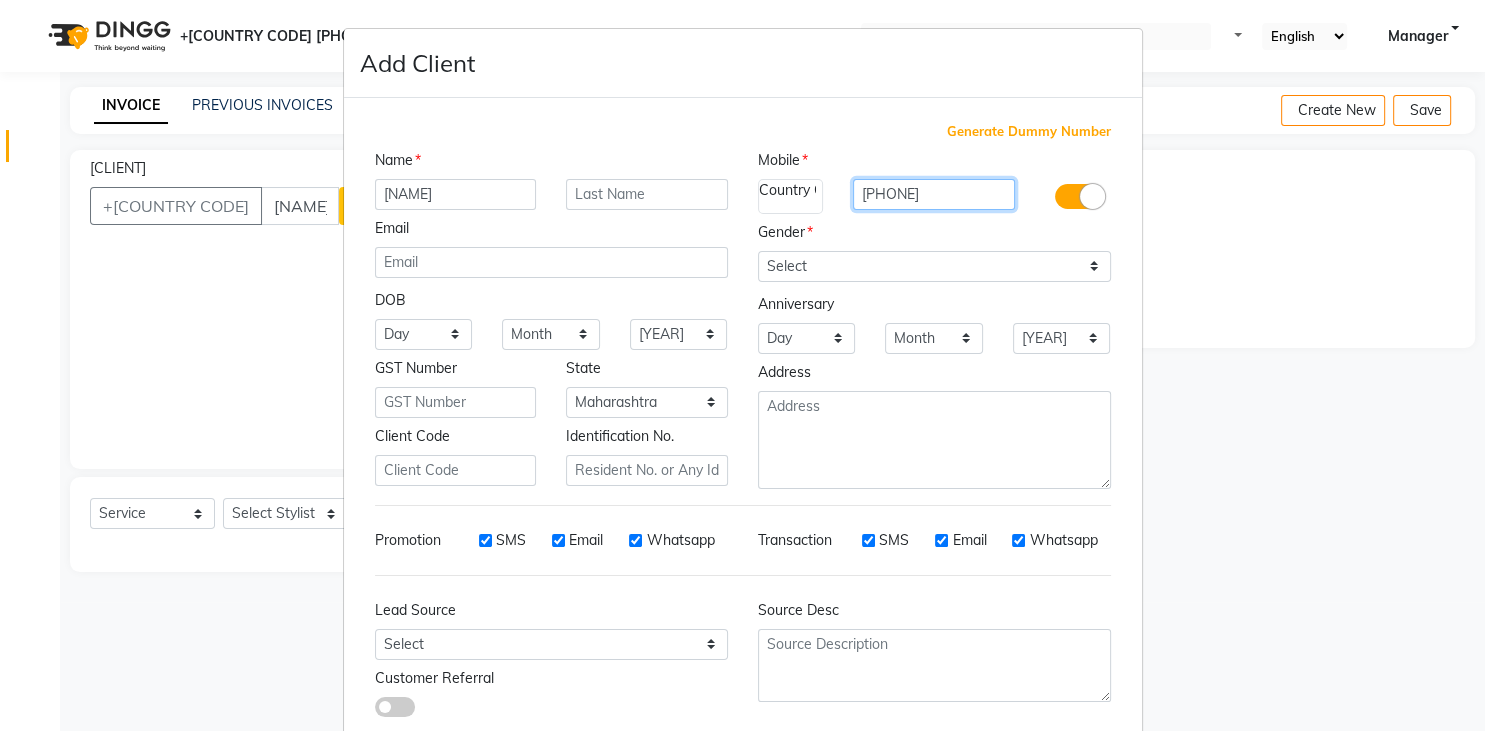 type on "[PHONE]" 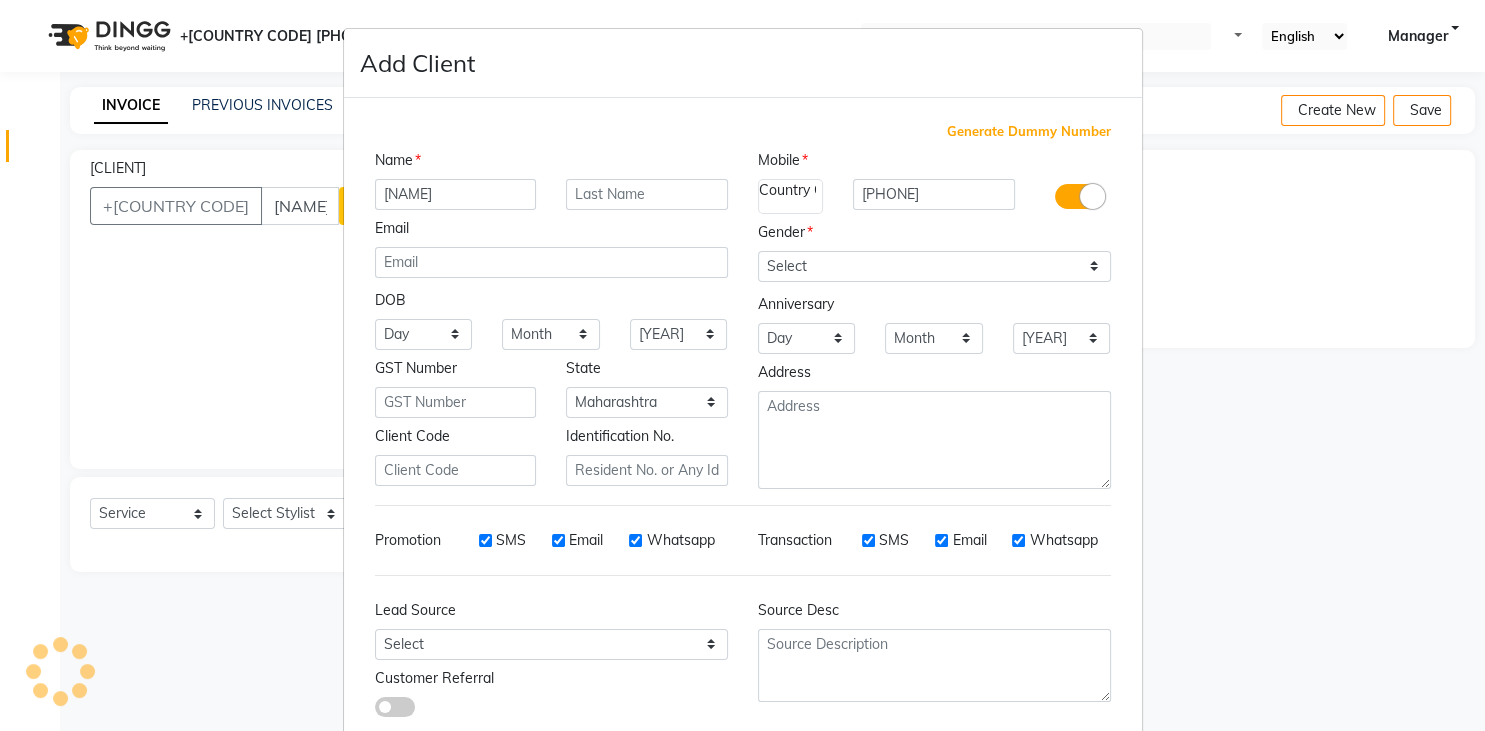 click on "Mobile Country Code × [COUNTRY CODE] [PHONE] Gender Select Male Female Other Prefer Not To Say Anniversary Day [DAY] [MONTH] [YEAR] Address" at bounding box center (934, 319) 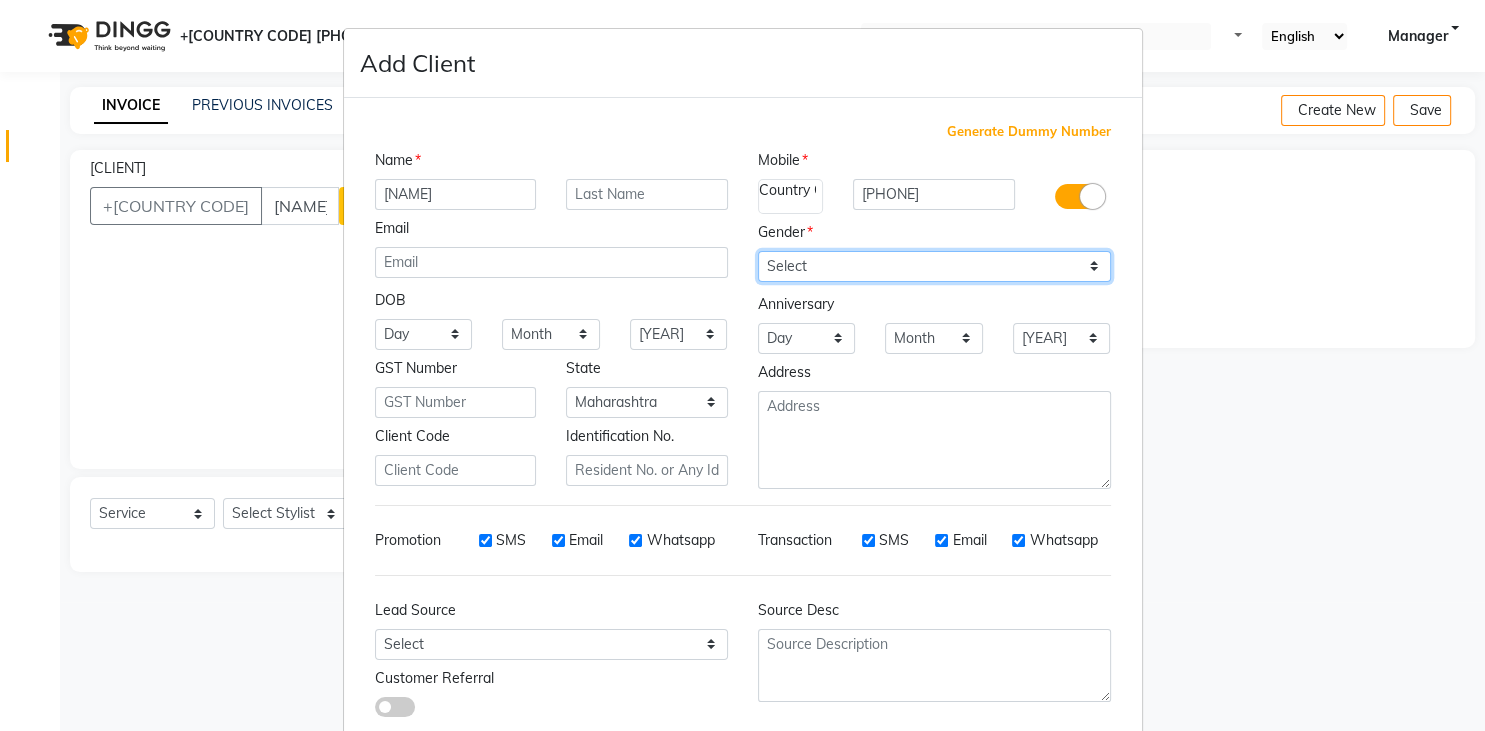 click on "Select Male Female Other Prefer Not To Say" at bounding box center (934, 266) 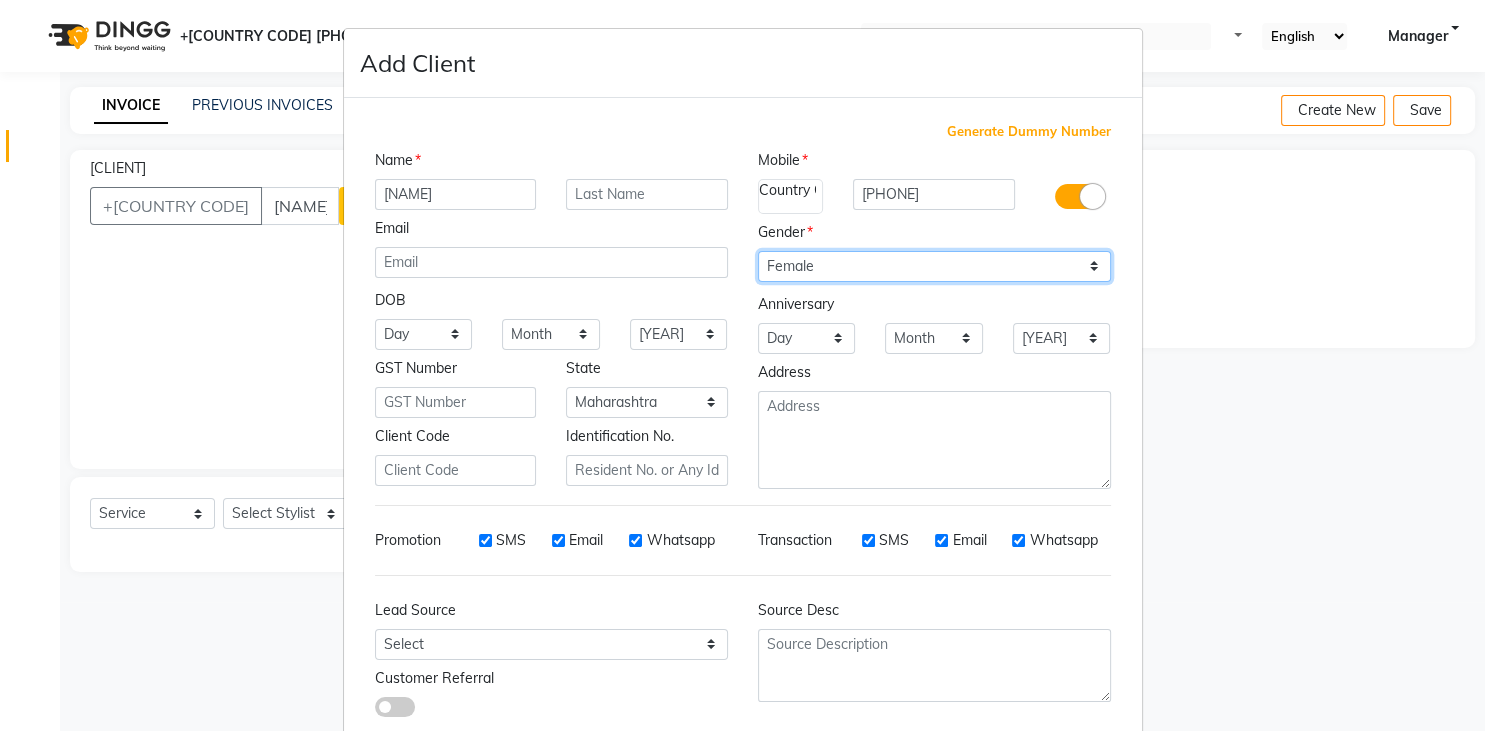 click on "Female" at bounding box center (0, 0) 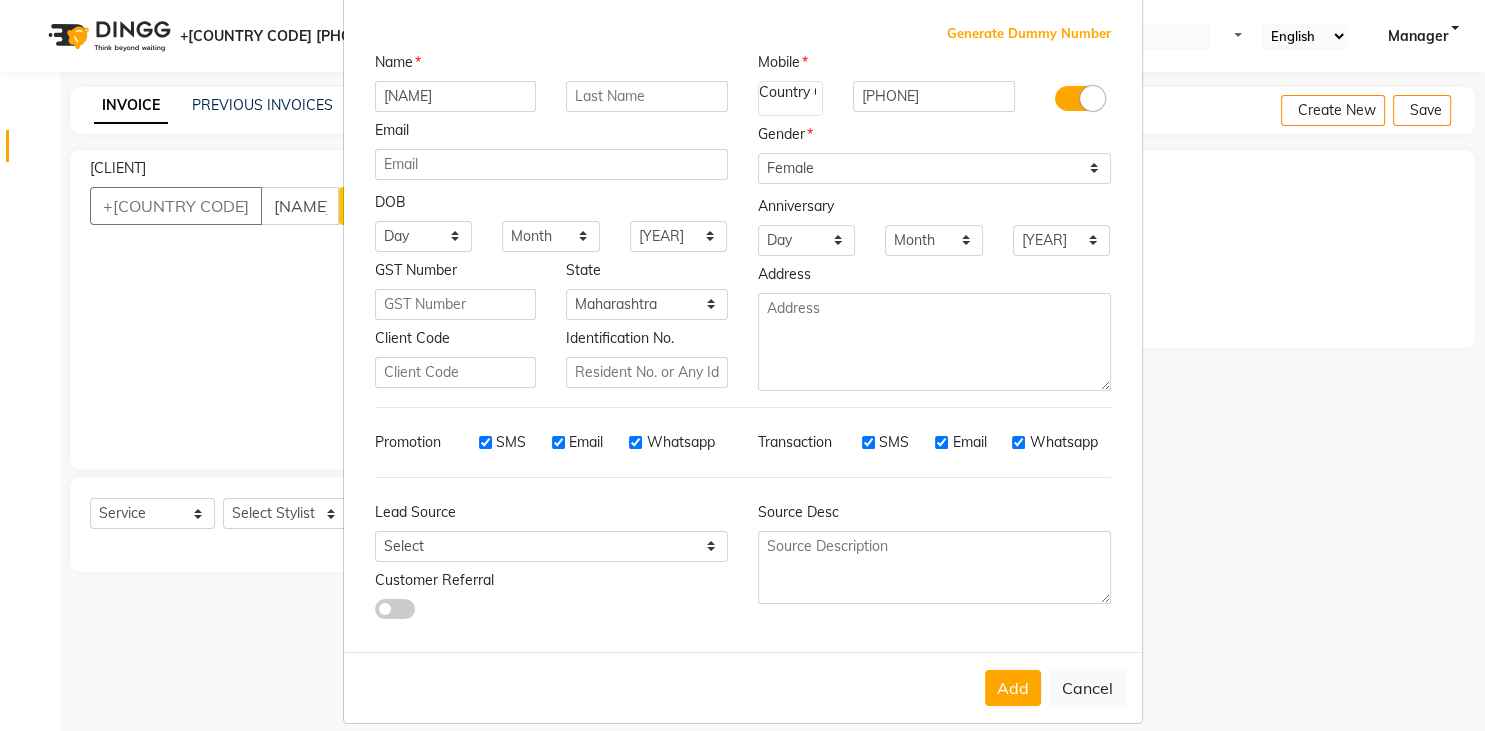 scroll, scrollTop: 121, scrollLeft: 0, axis: vertical 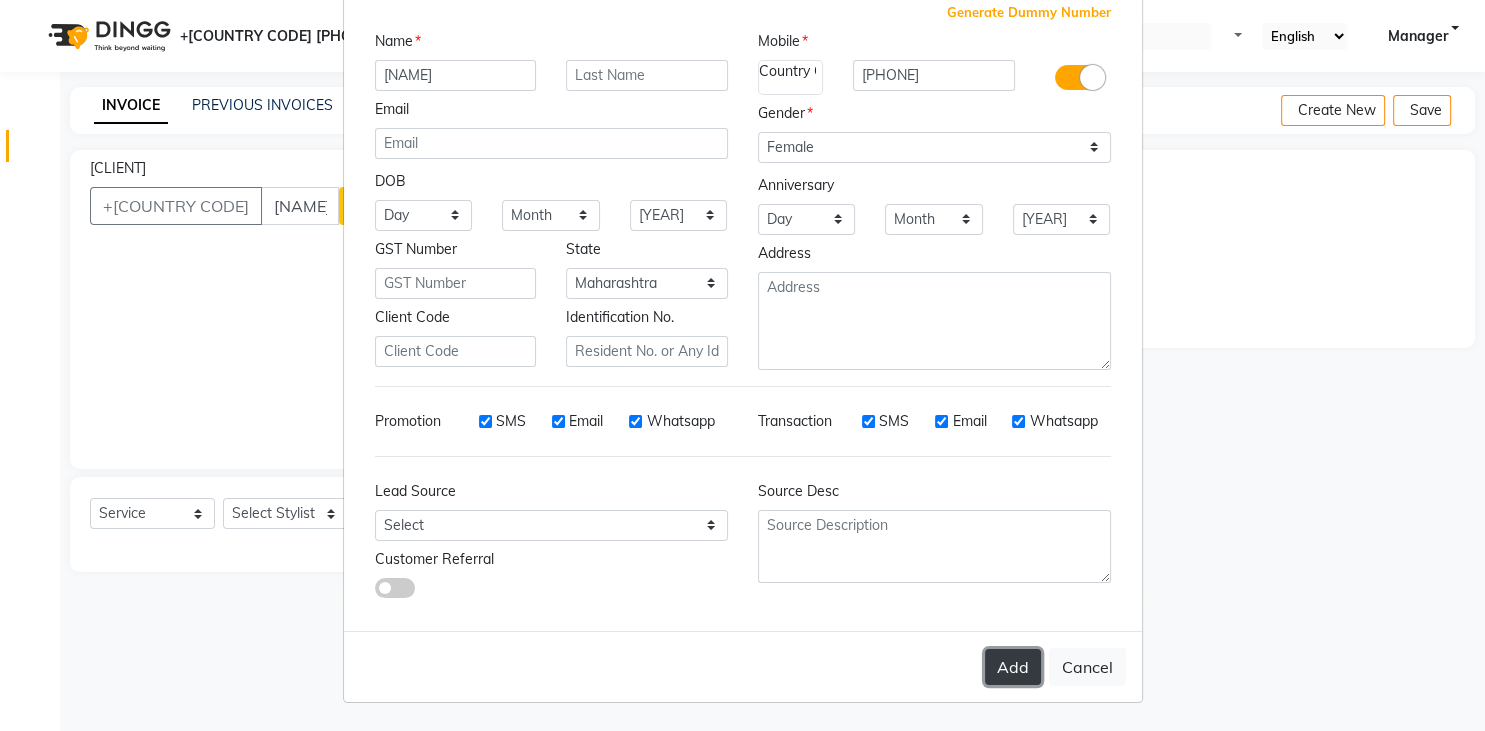 click on "Add" at bounding box center [1013, 667] 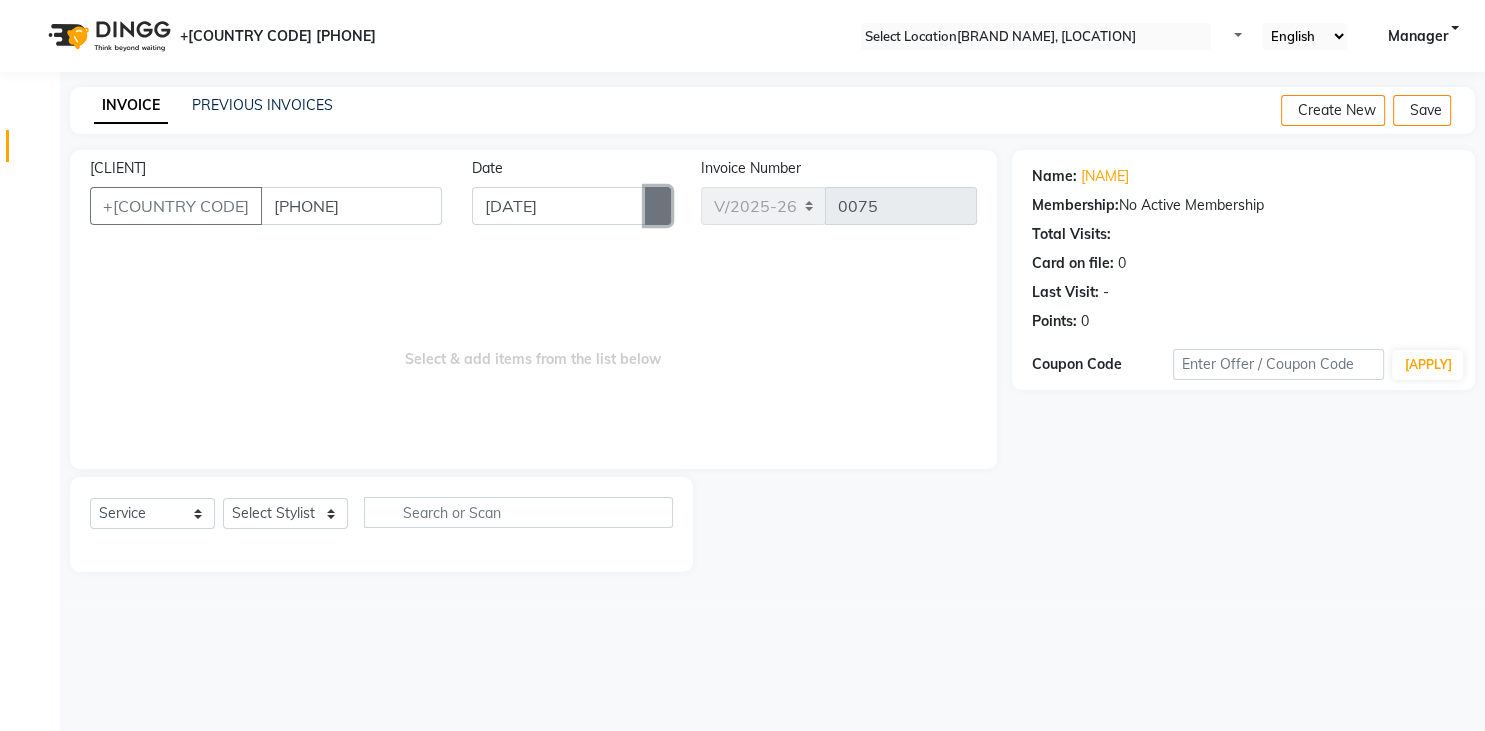 click at bounding box center (658, 206) 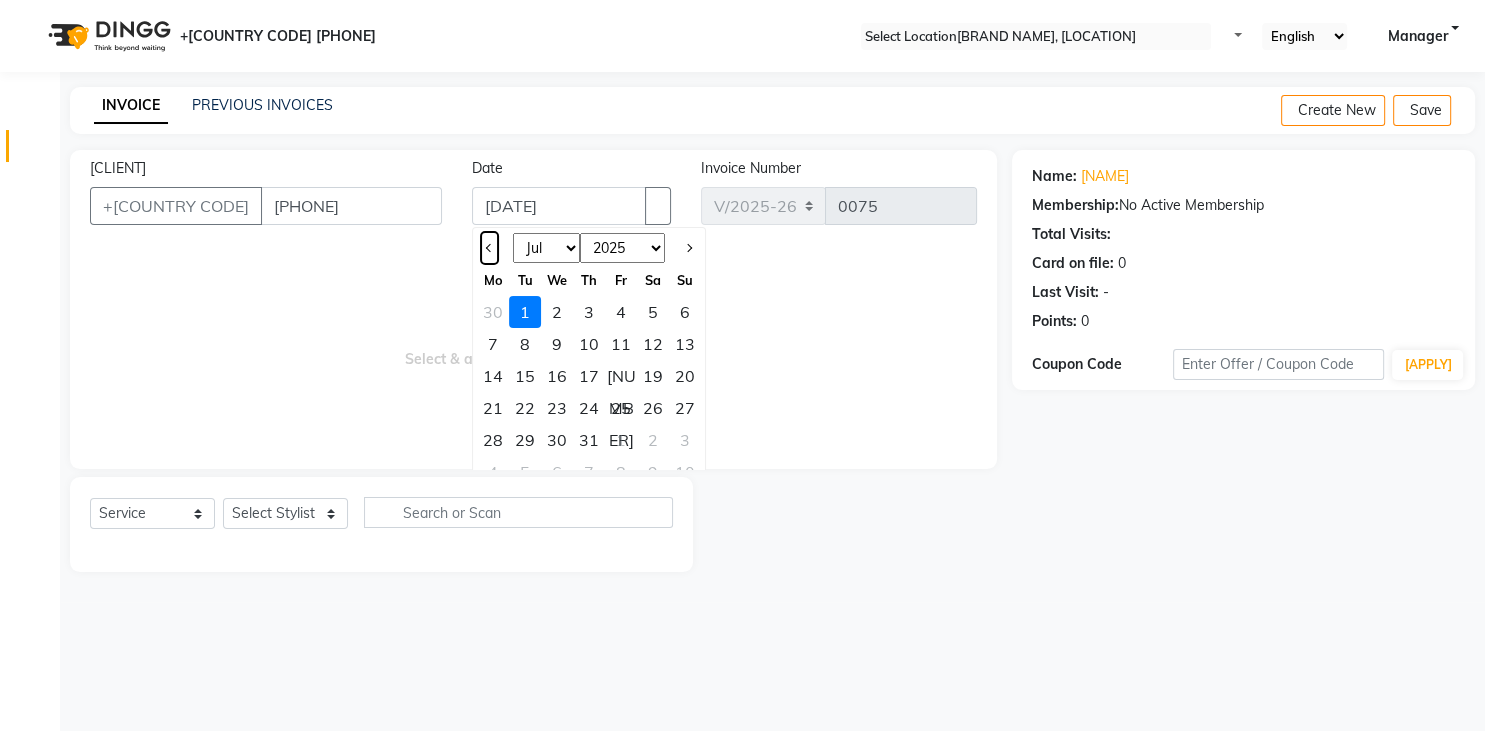 click at bounding box center [489, 248] 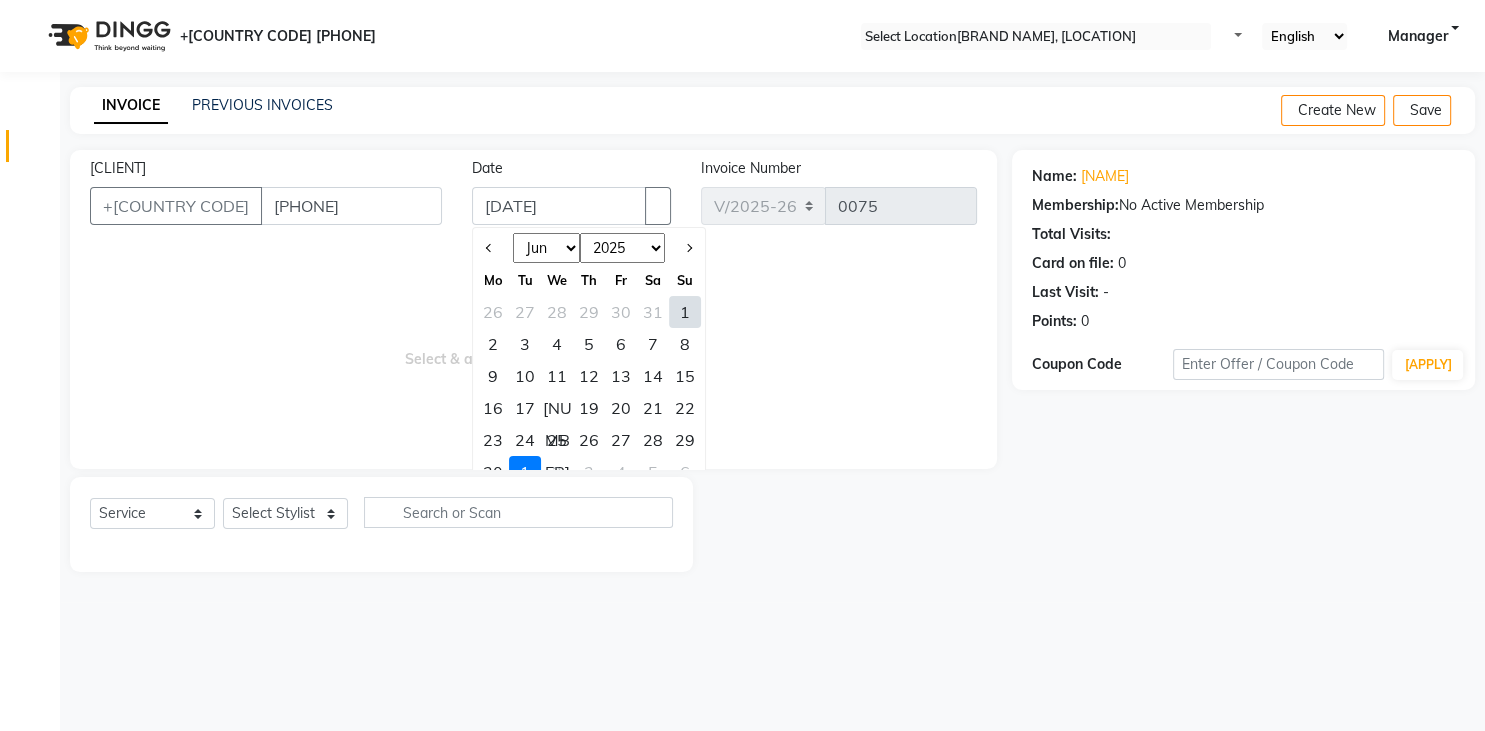 click on "1" at bounding box center [525, 472] 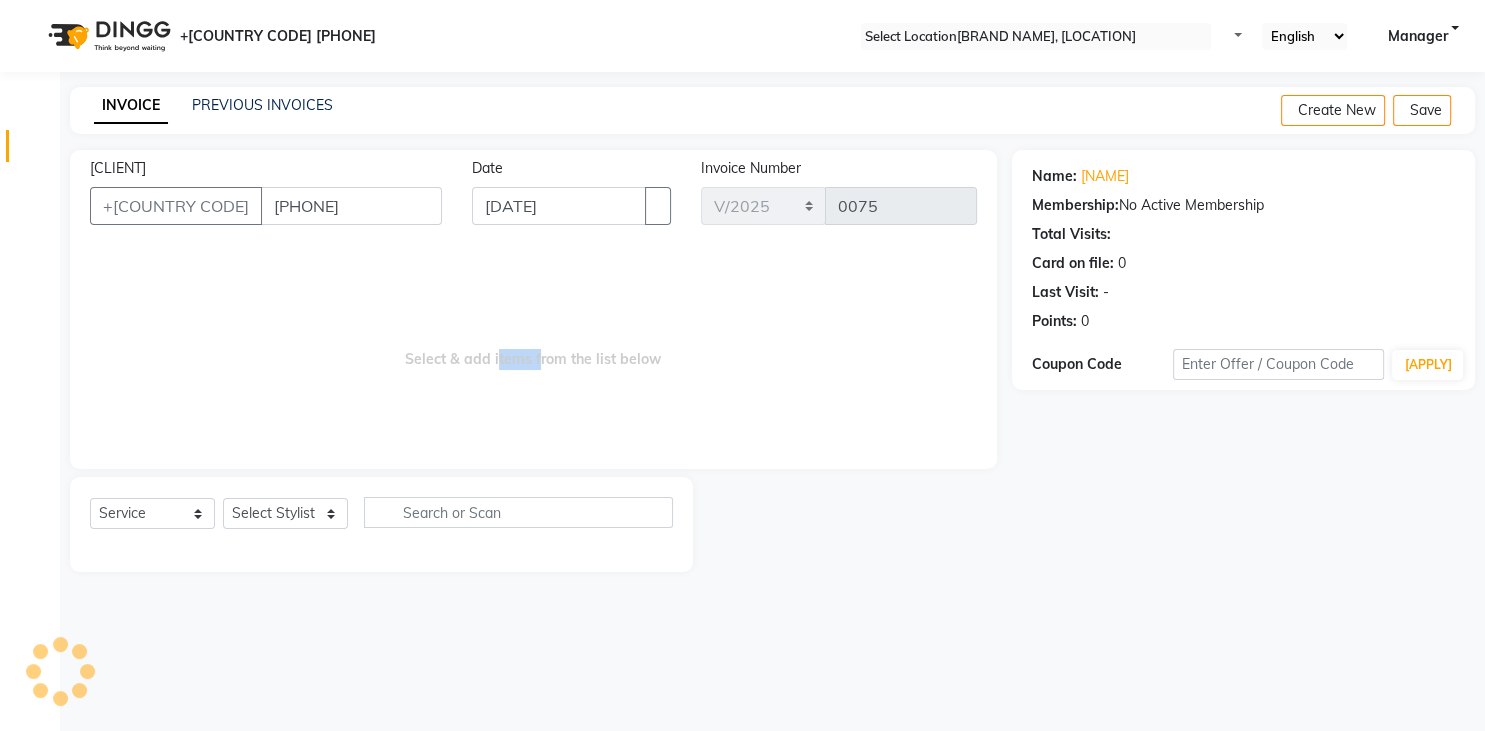 click on "Client [PHONE] Date [DATE] Invoice Number [INVOICE] [INVOICE] 0075 Select & add items from the list below" at bounding box center [533, 309] 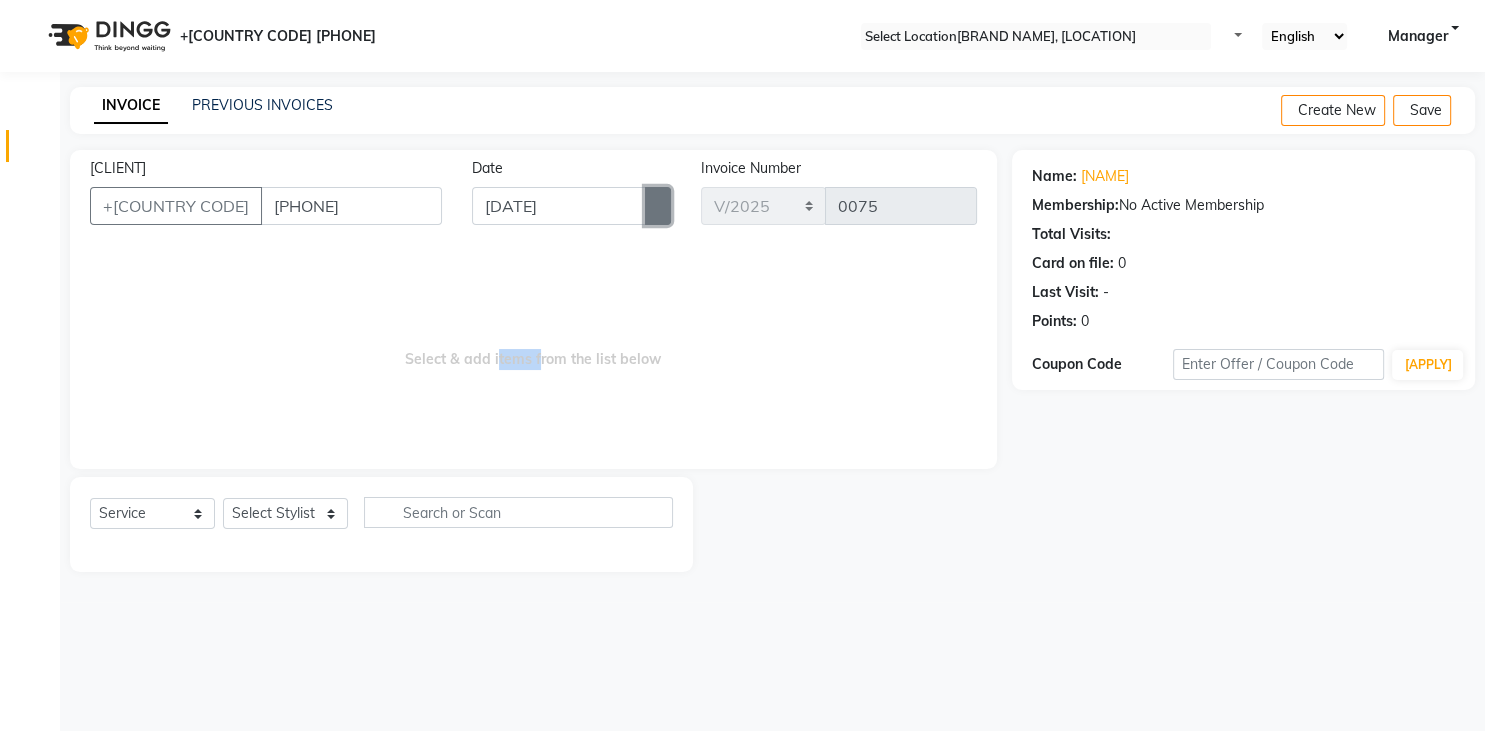 click at bounding box center (658, 206) 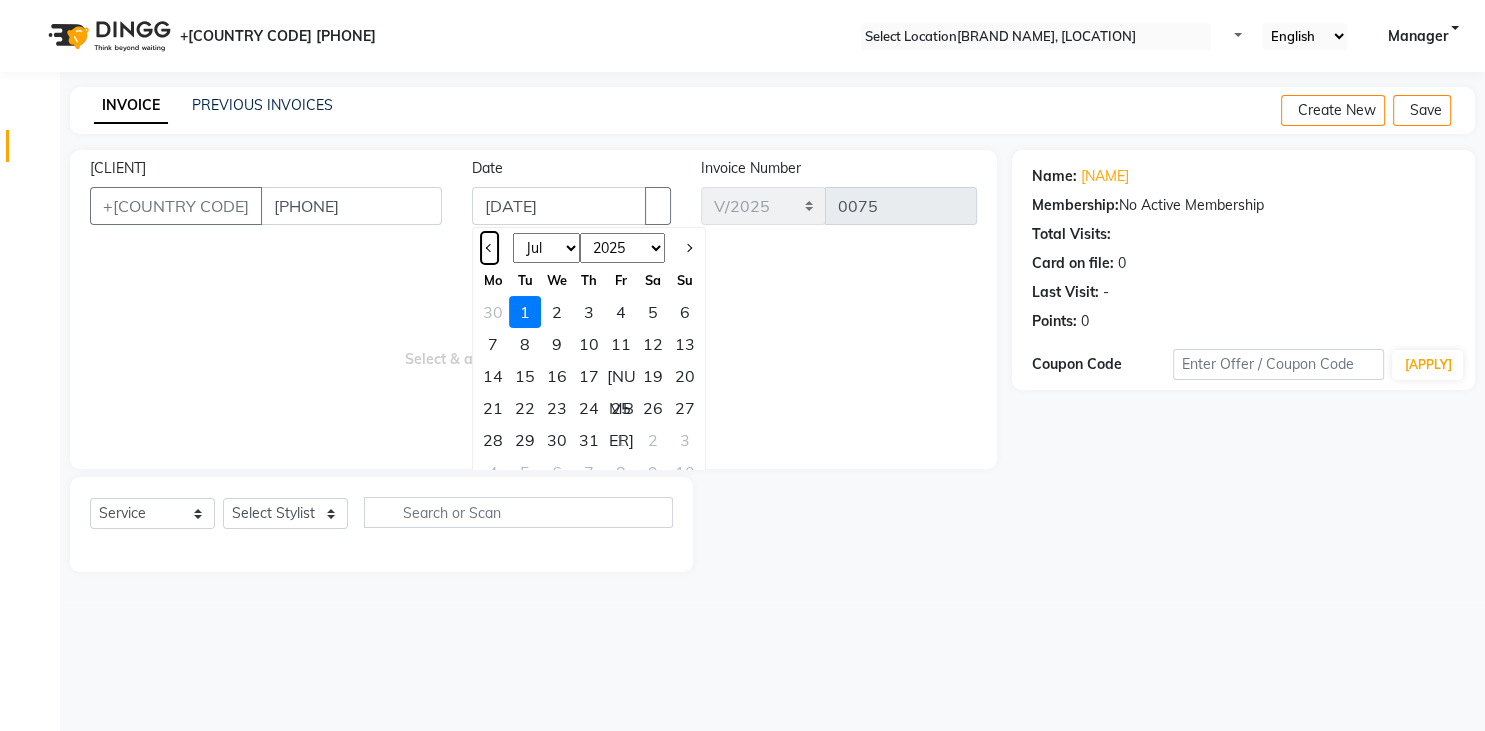 click at bounding box center [490, 248] 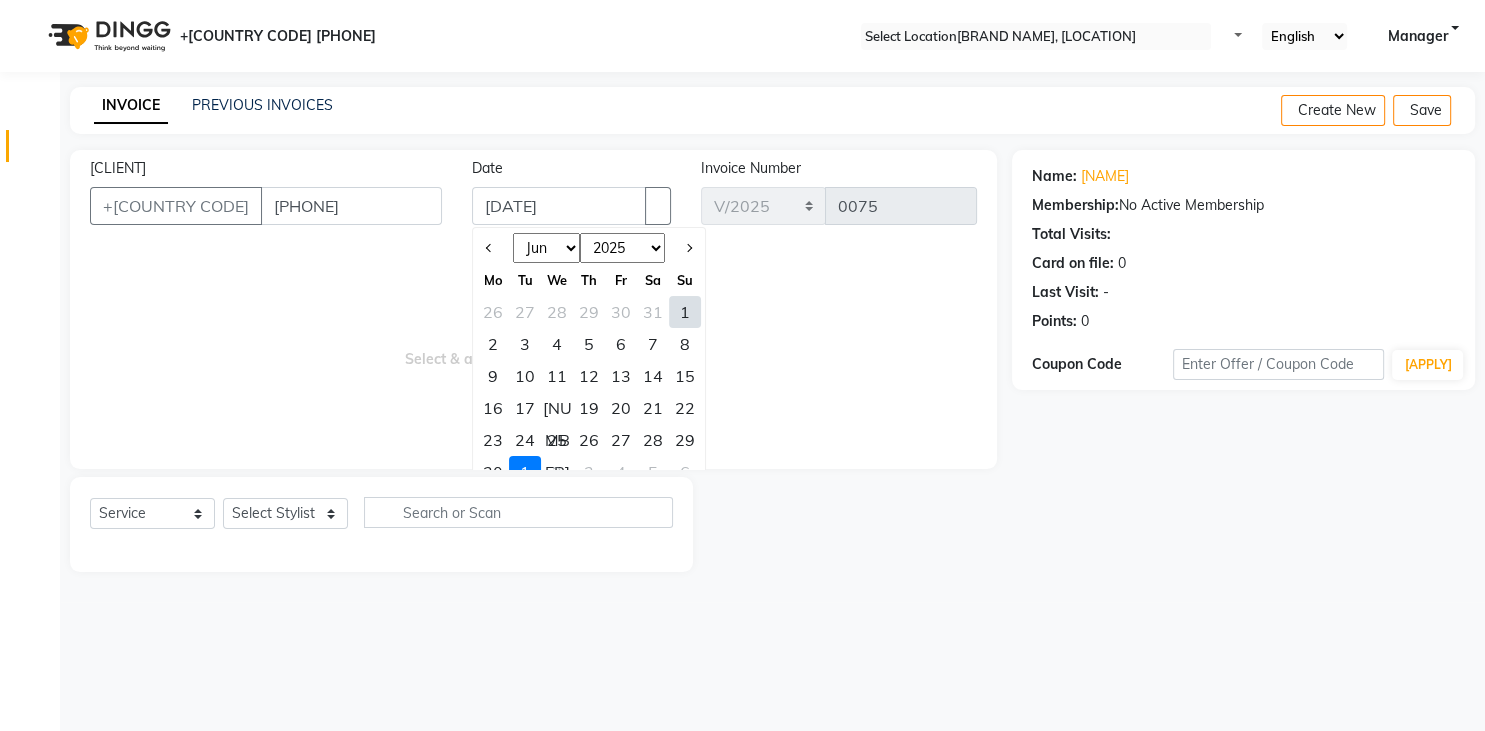 click on "30" at bounding box center [493, 472] 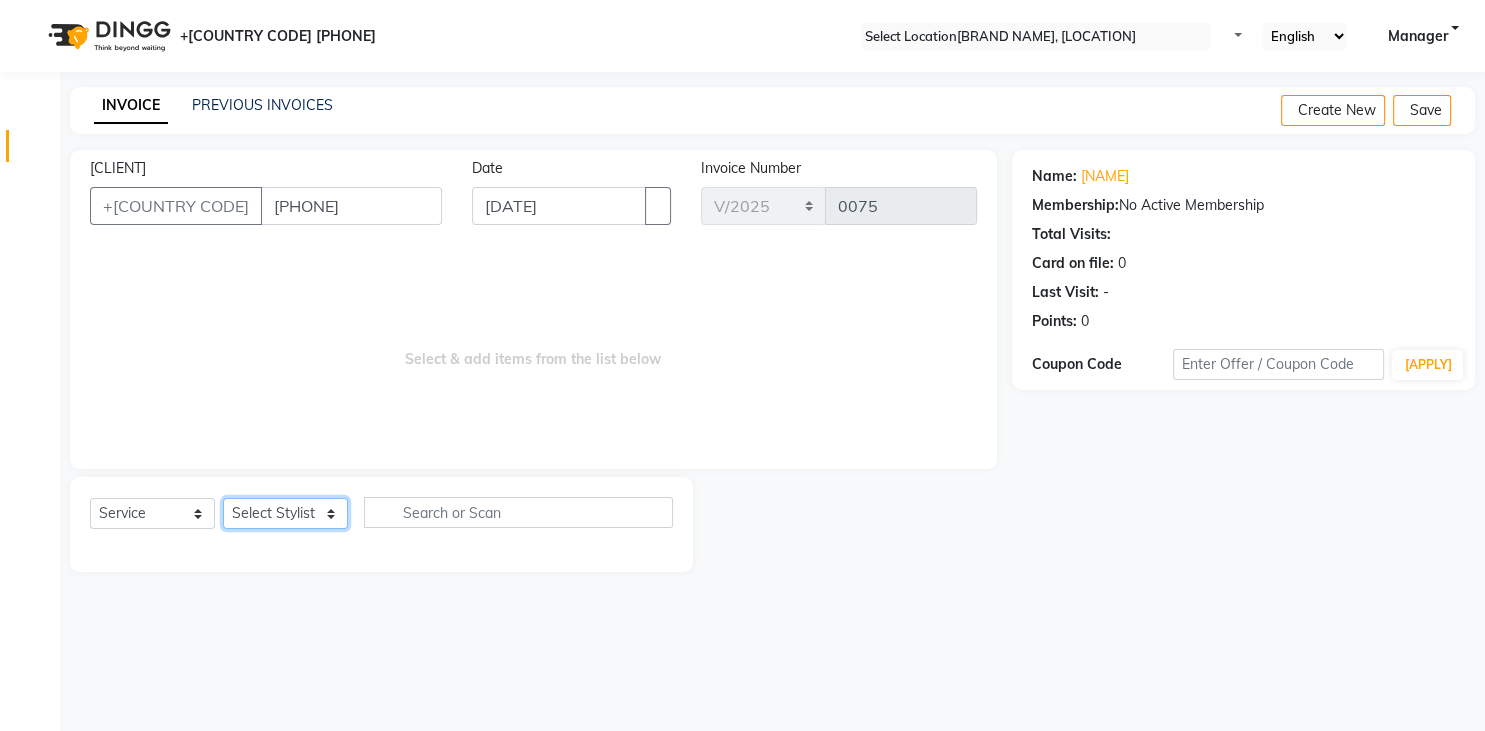 click on "Select Stylist AKRAM ARBAZ Arshad Ansari BOSS Danish khan Manager MILIANA Rohit Kumar Rohit Singh Mewade Rukhsar Ansari santosh Shahrukh Shaikh YUVRAJ SANKAT" at bounding box center (285, 513) 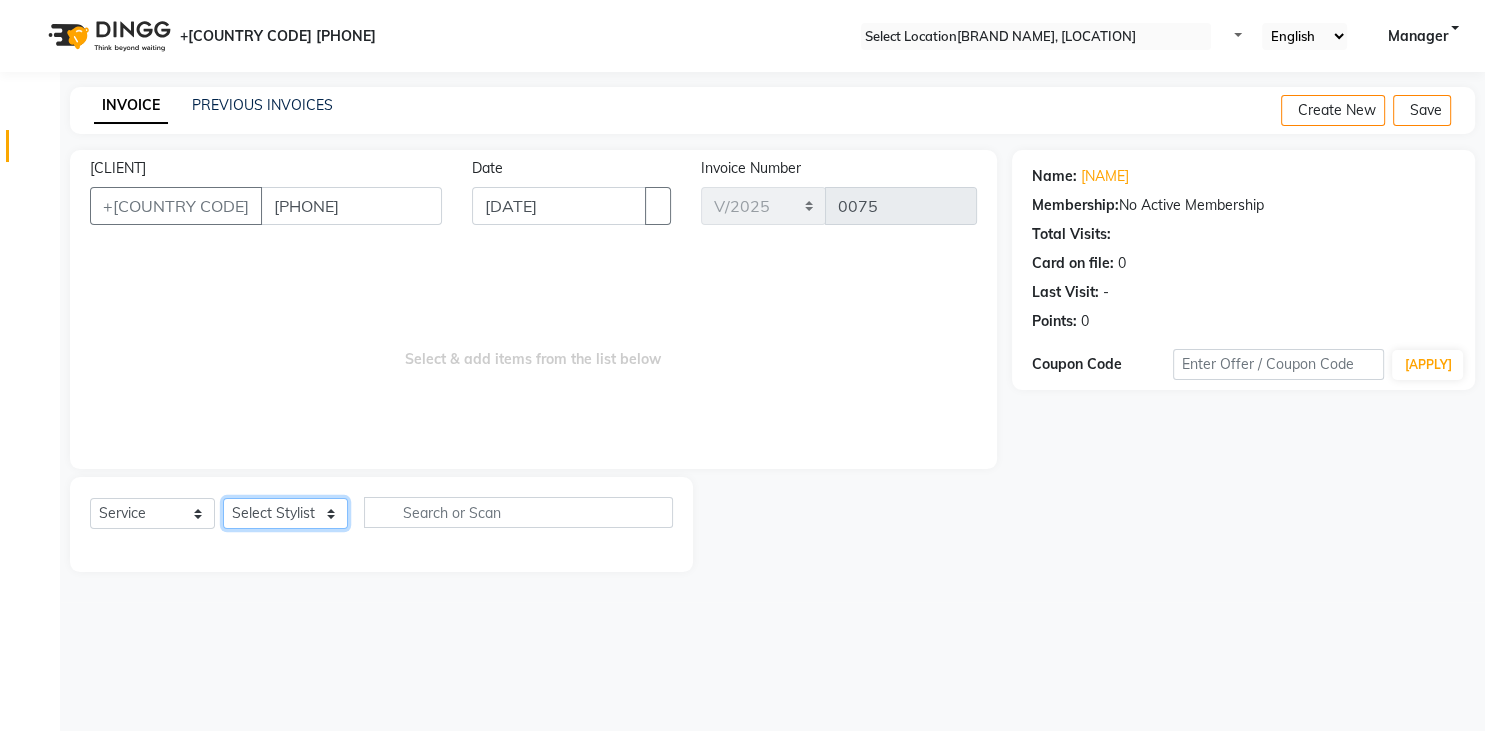 select on "83088" 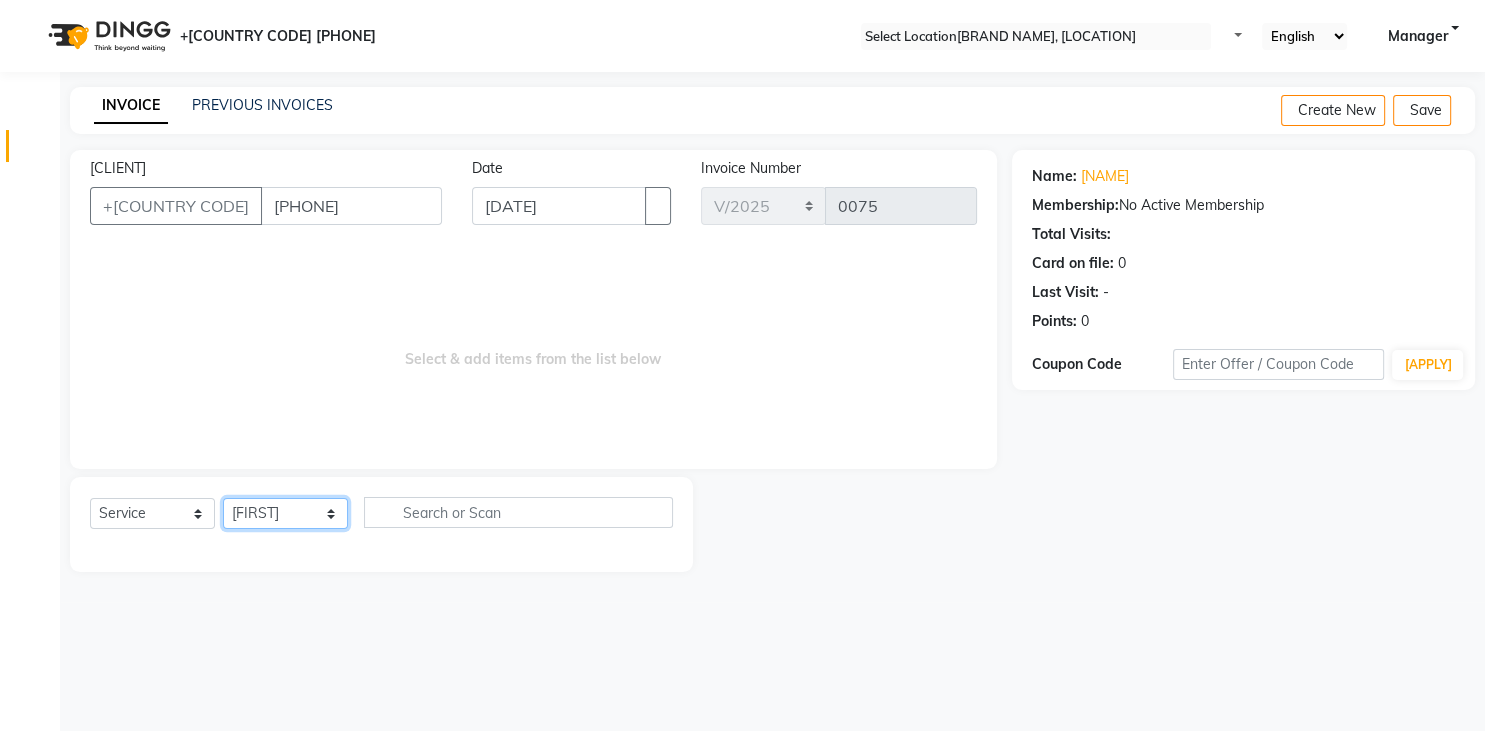 click on "[FIRST]" at bounding box center [0, 0] 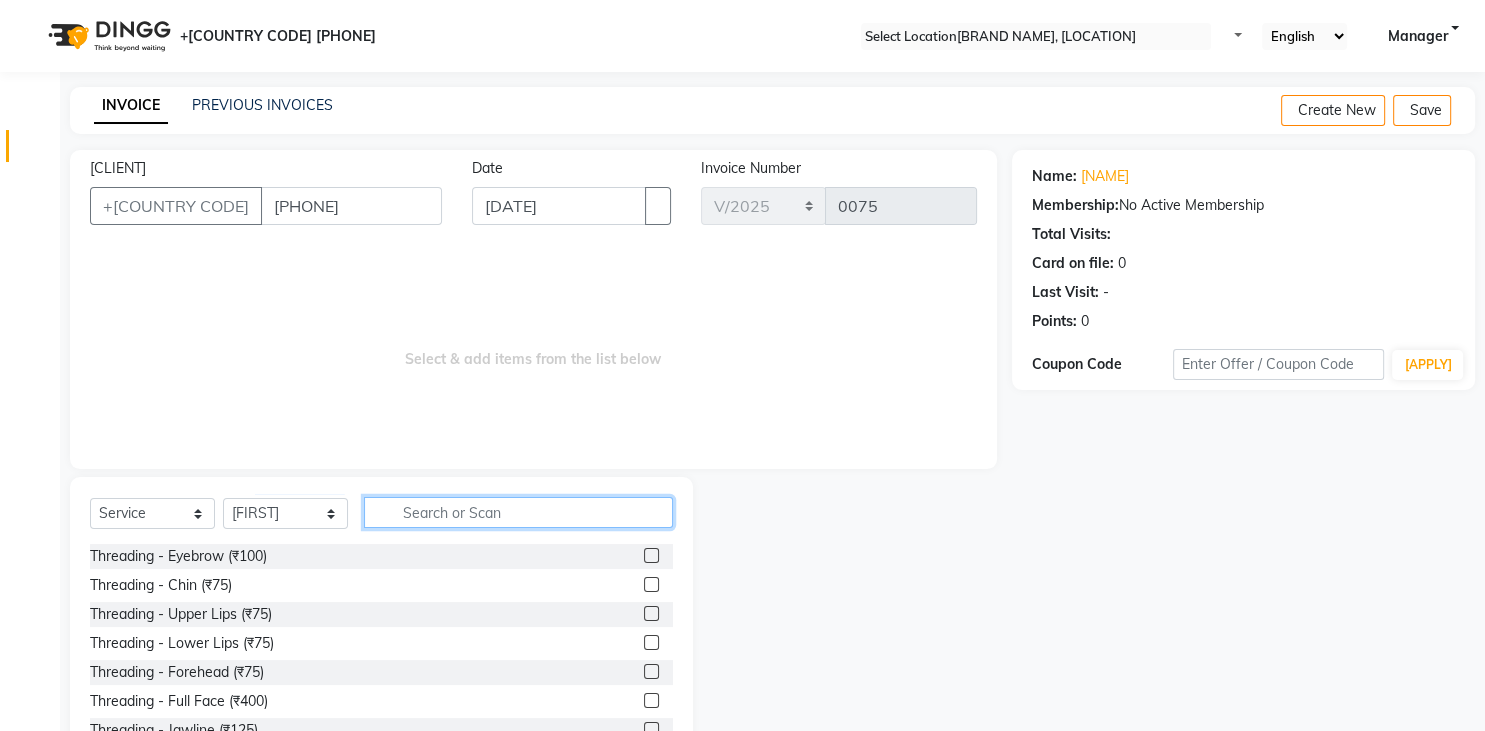 click at bounding box center (518, 512) 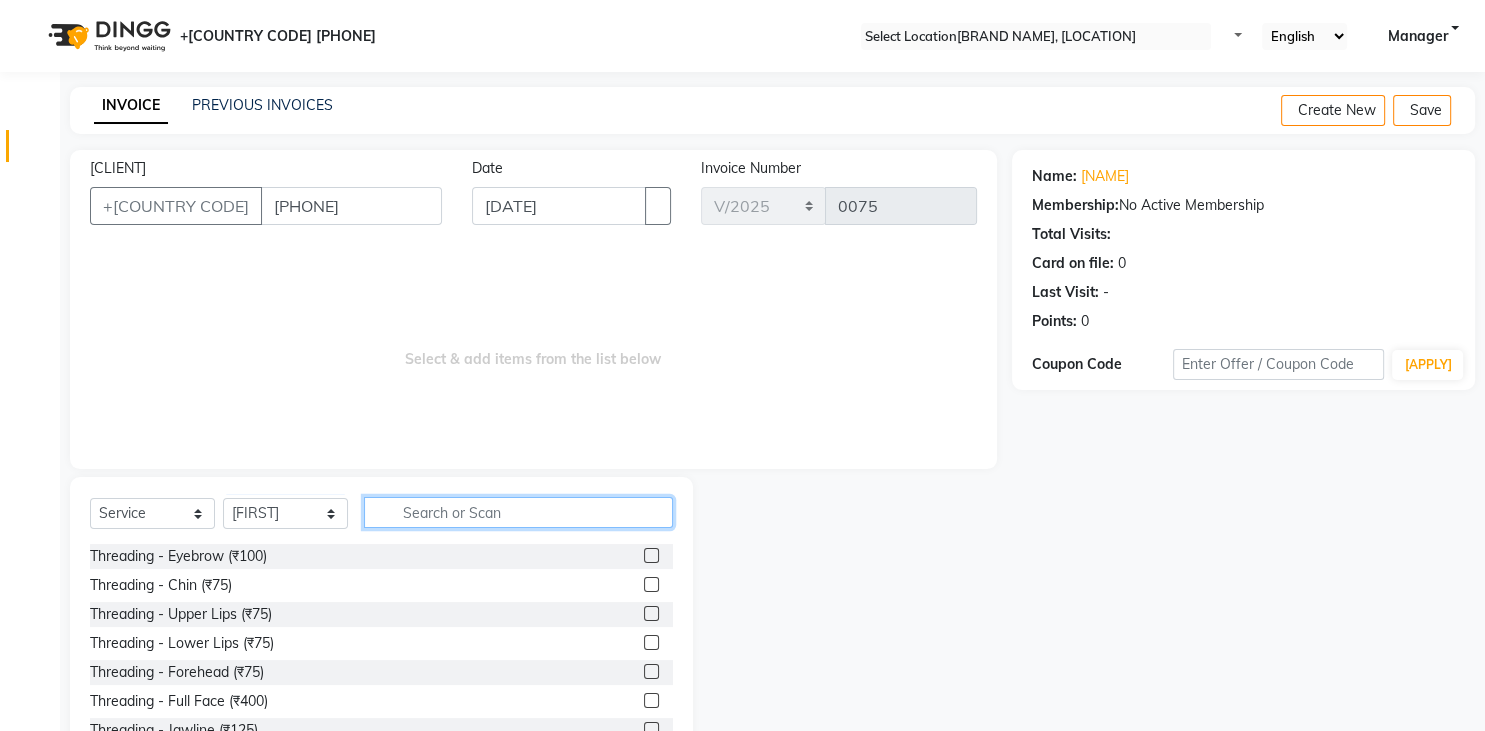 click at bounding box center (518, 512) 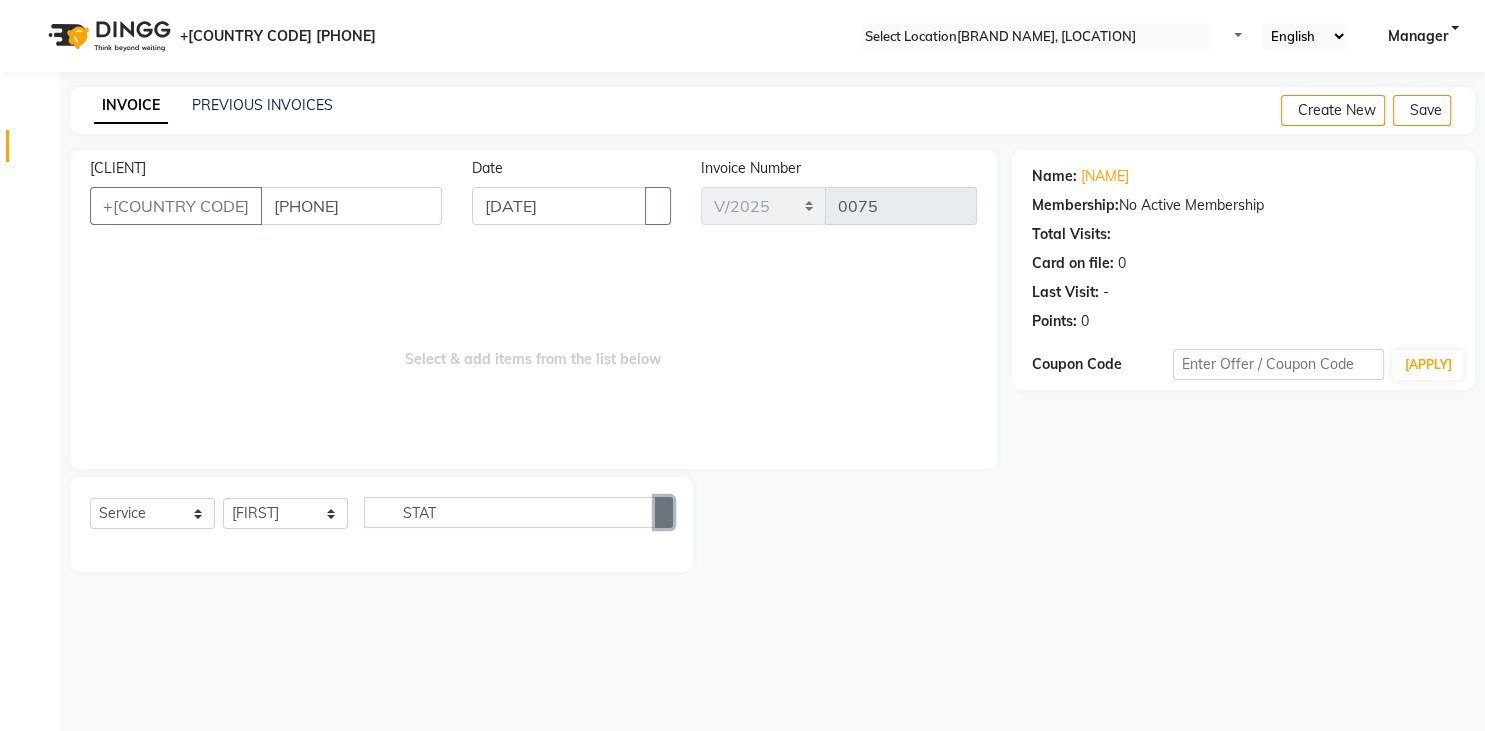 click at bounding box center (664, 512) 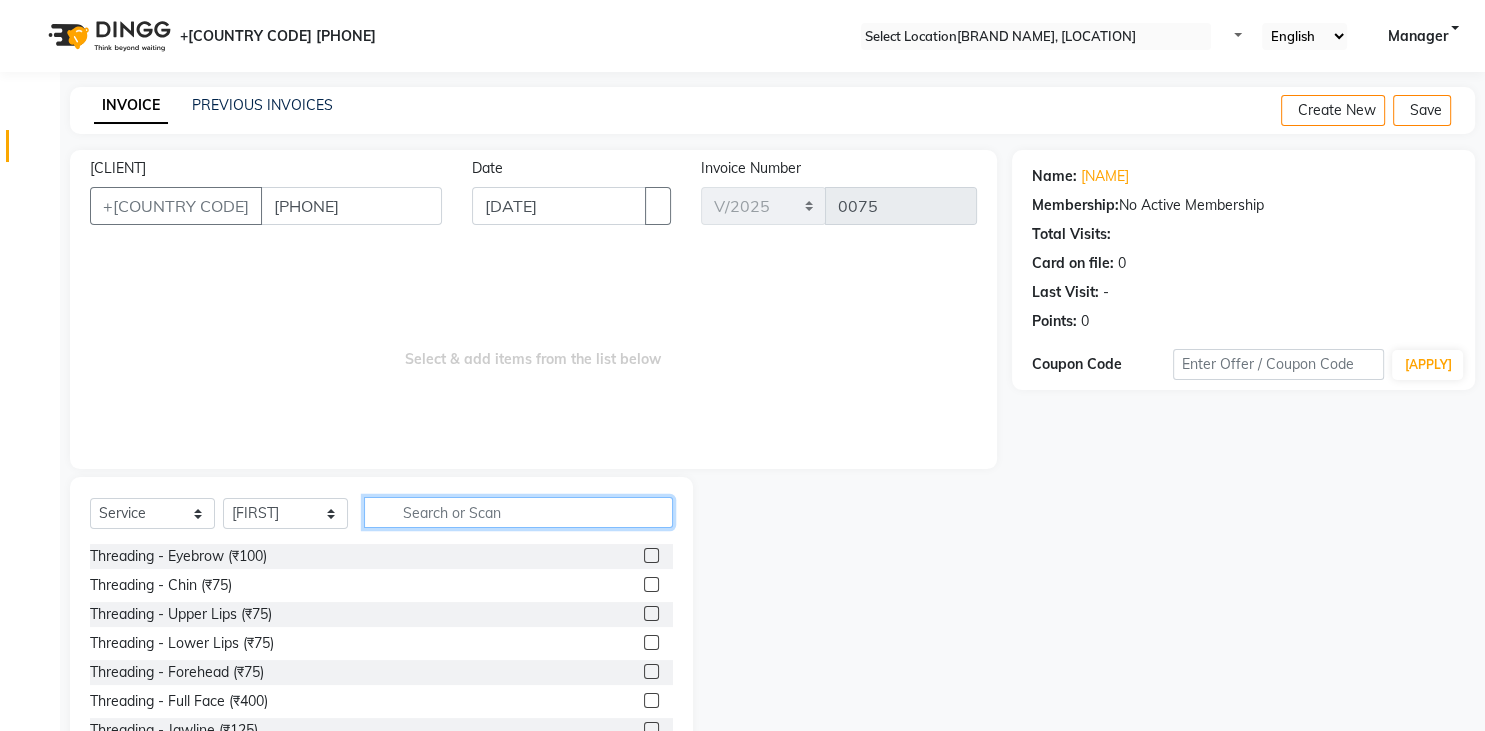 click at bounding box center [518, 512] 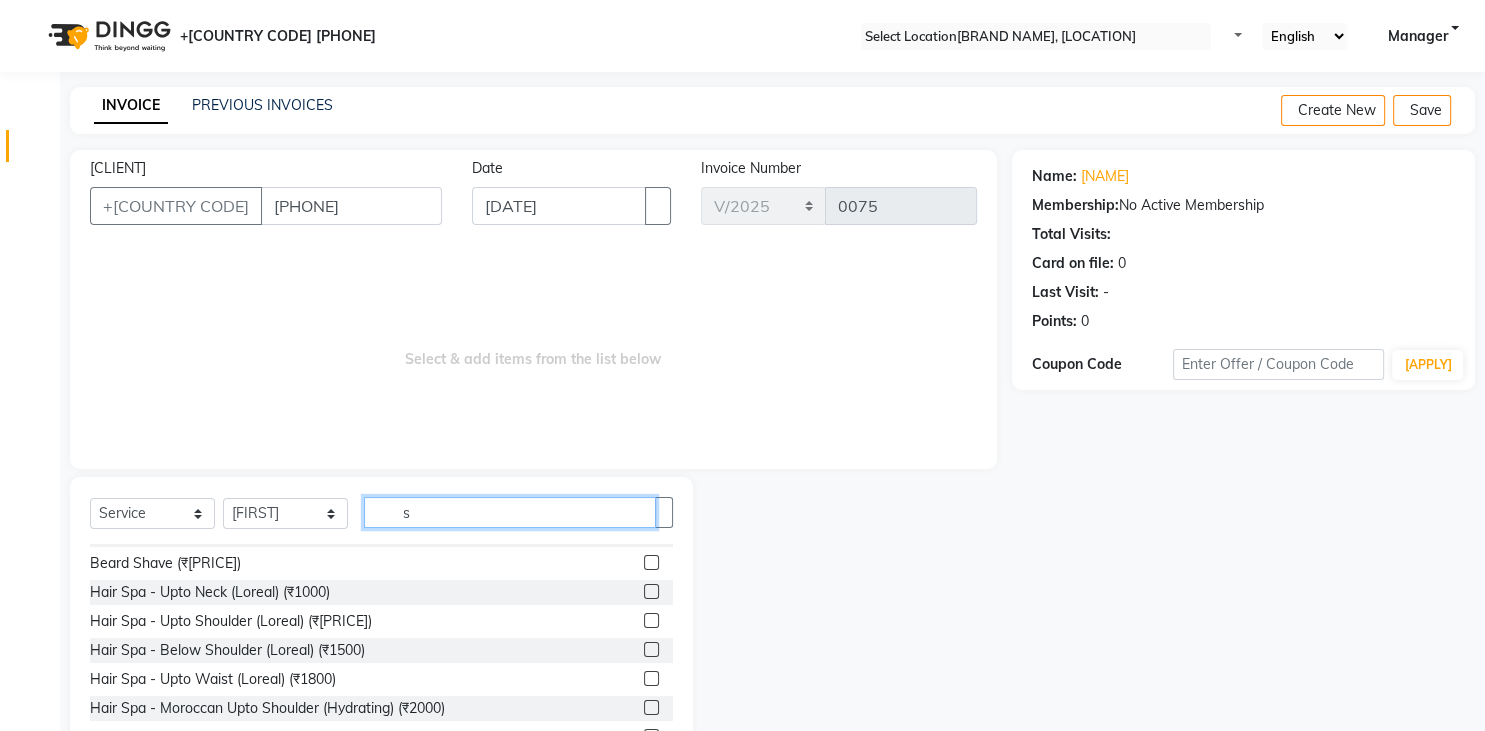 scroll, scrollTop: 609, scrollLeft: 0, axis: vertical 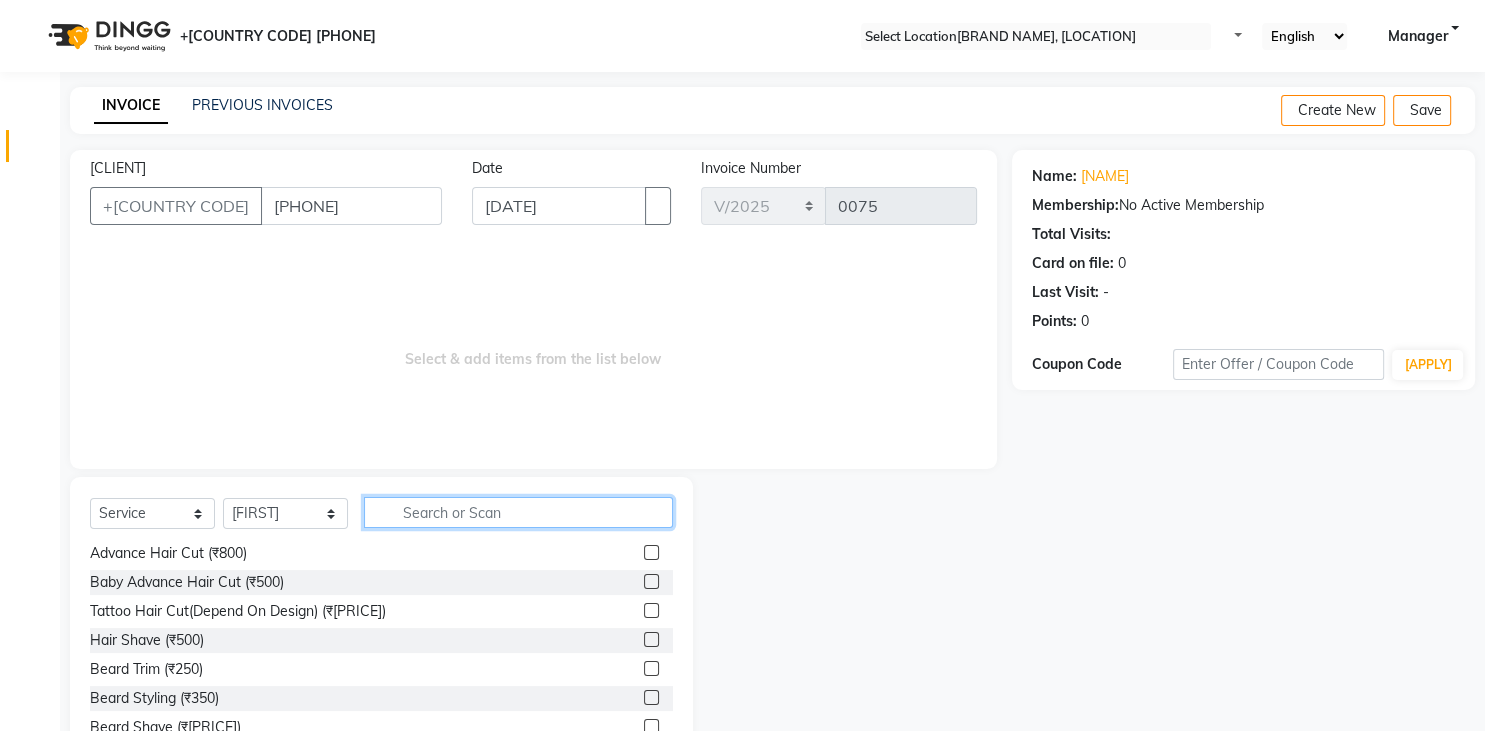click at bounding box center [518, 512] 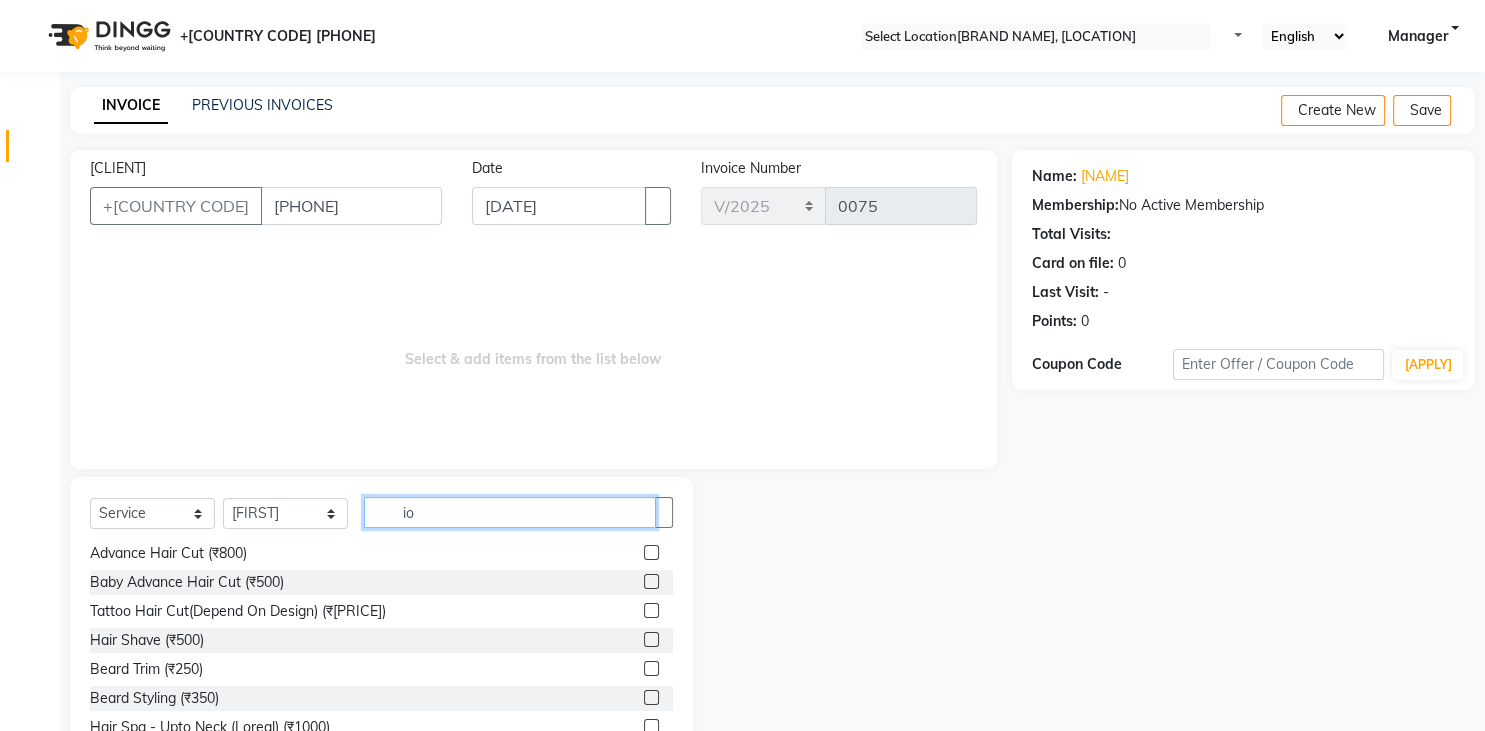 scroll, scrollTop: 0, scrollLeft: 0, axis: both 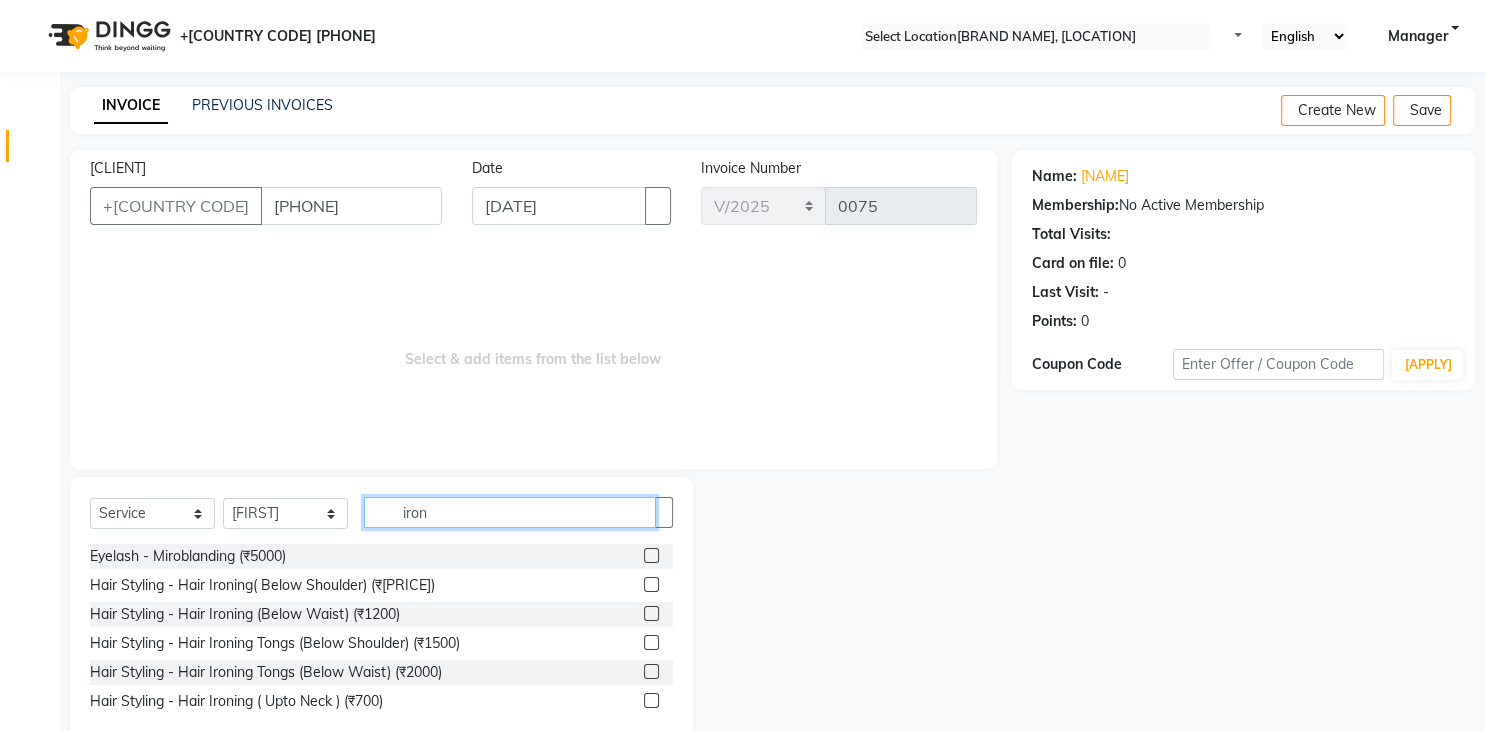click on "iron" at bounding box center (510, 512) 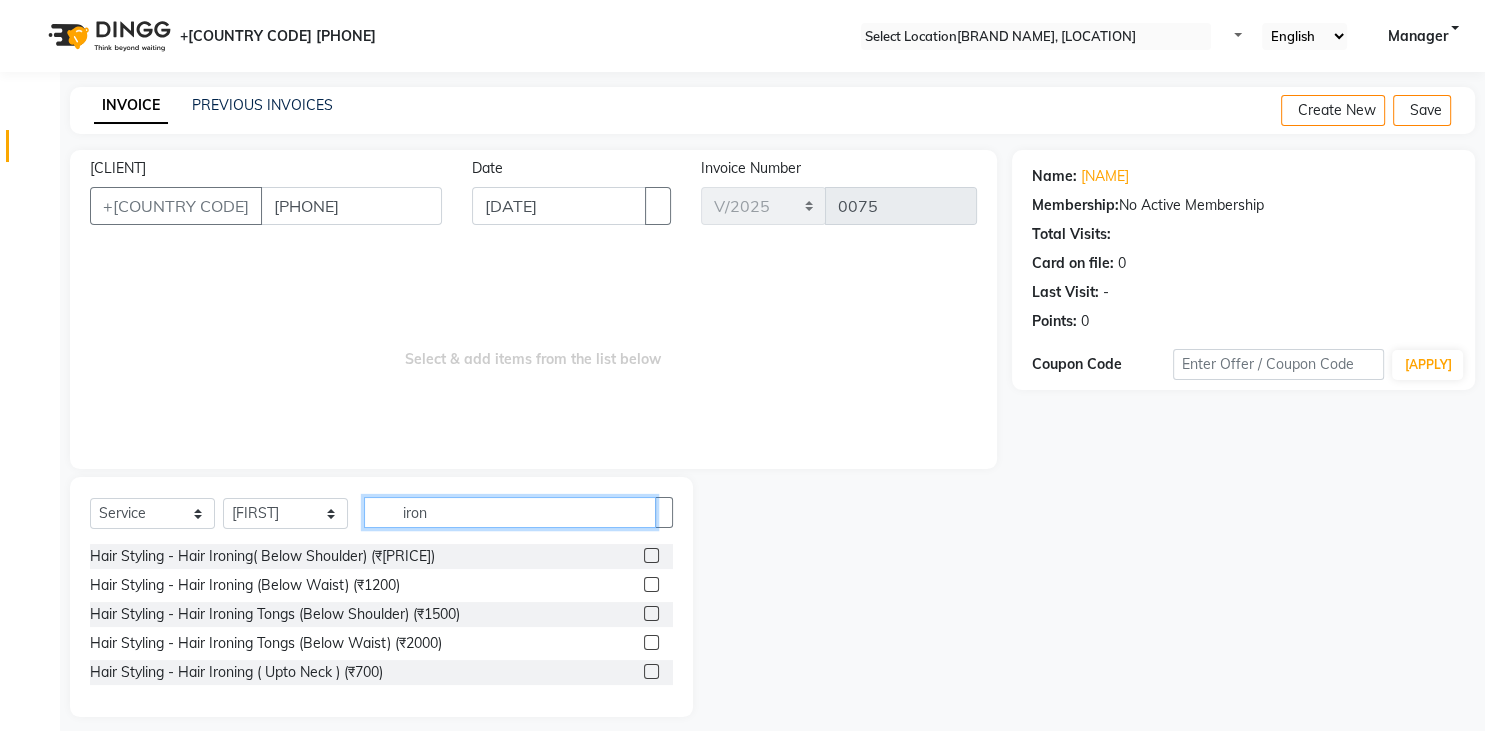 type on "iron" 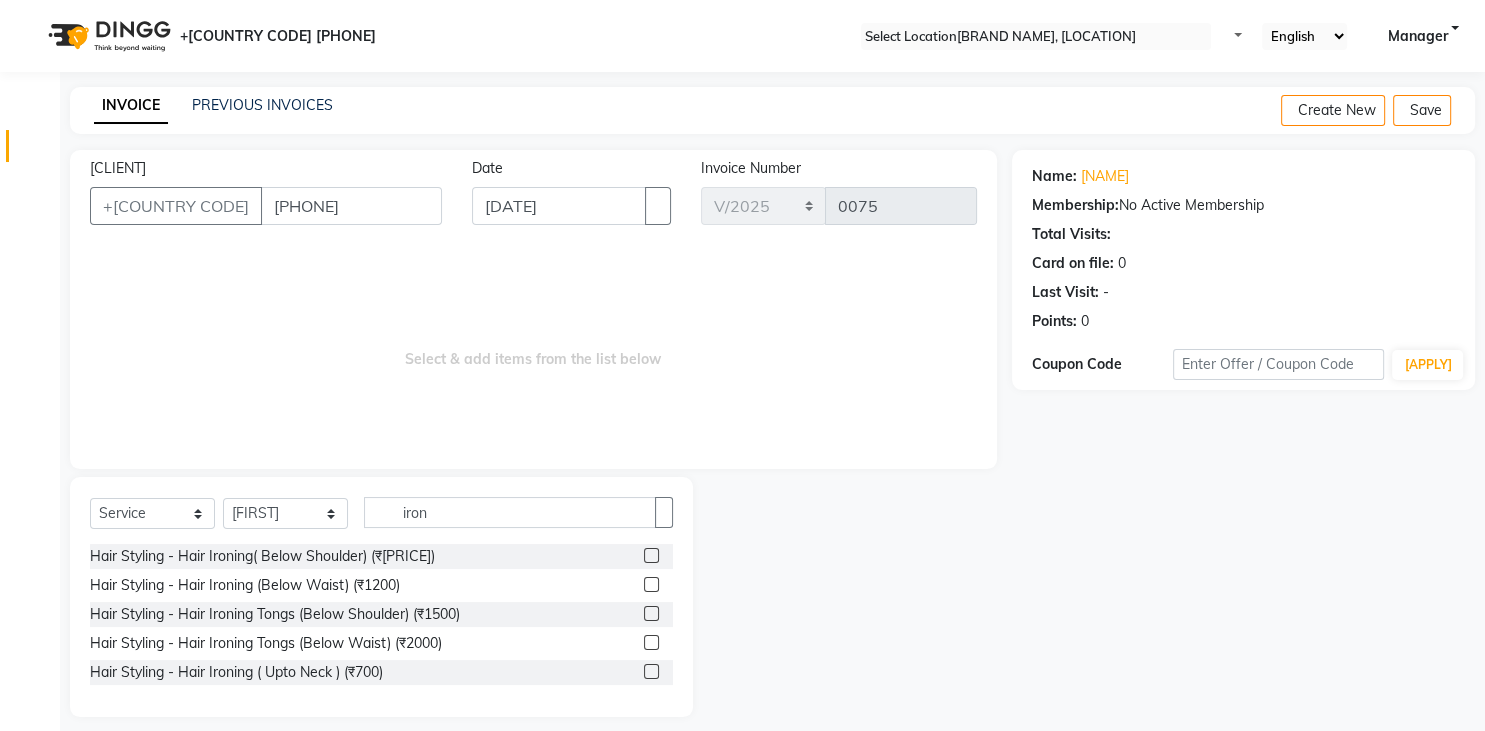 click on "Hair Styling - Hair Ironing( Below Shoulder) (₹[PRICE])" at bounding box center (381, 556) 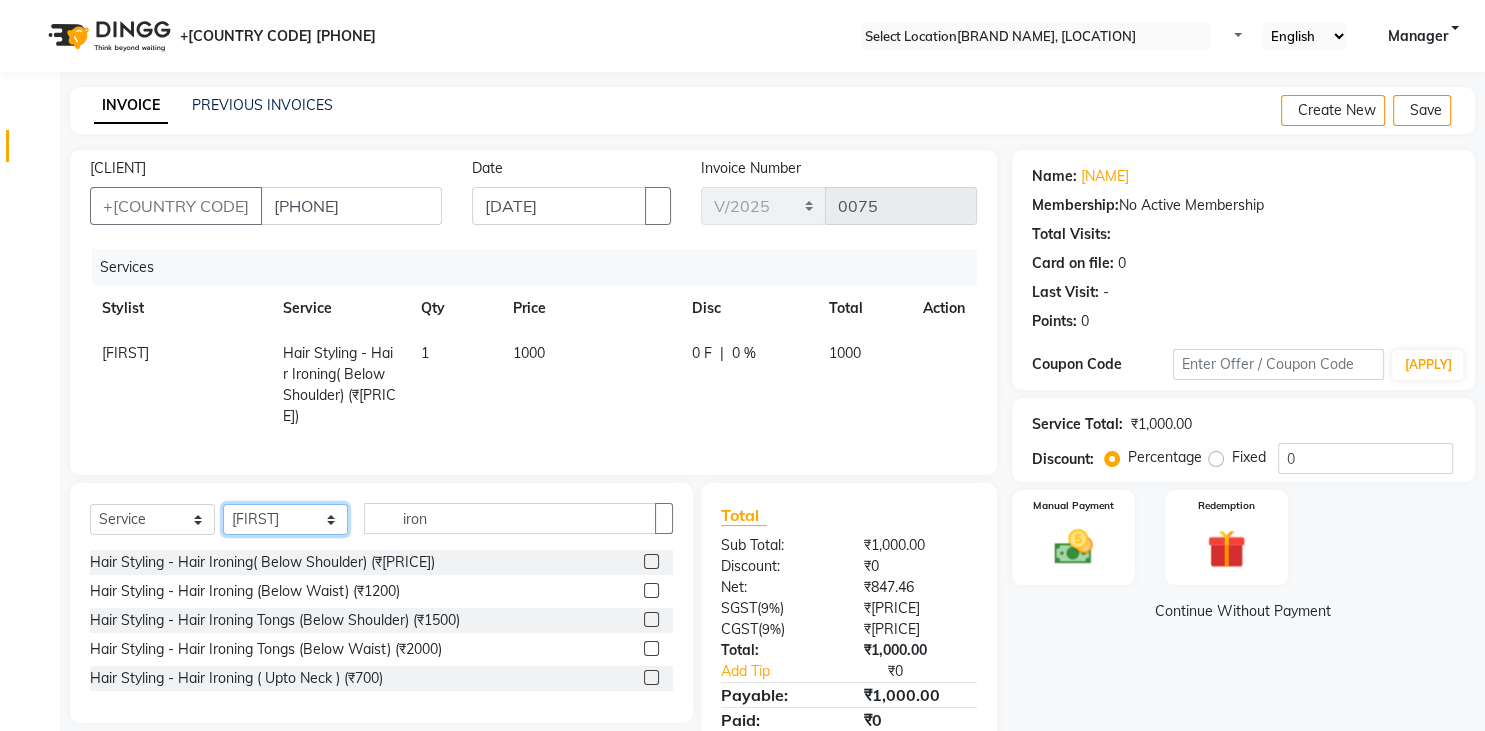 click on "Select Stylist AKRAM ARBAZ Arshad Ansari BOSS Danish khan Manager MILIANA Rohit Kumar Rohit Singh Mewade Rukhsar Ansari santosh Shahrukh Shaikh YUVRAJ SANKAT" at bounding box center (285, 519) 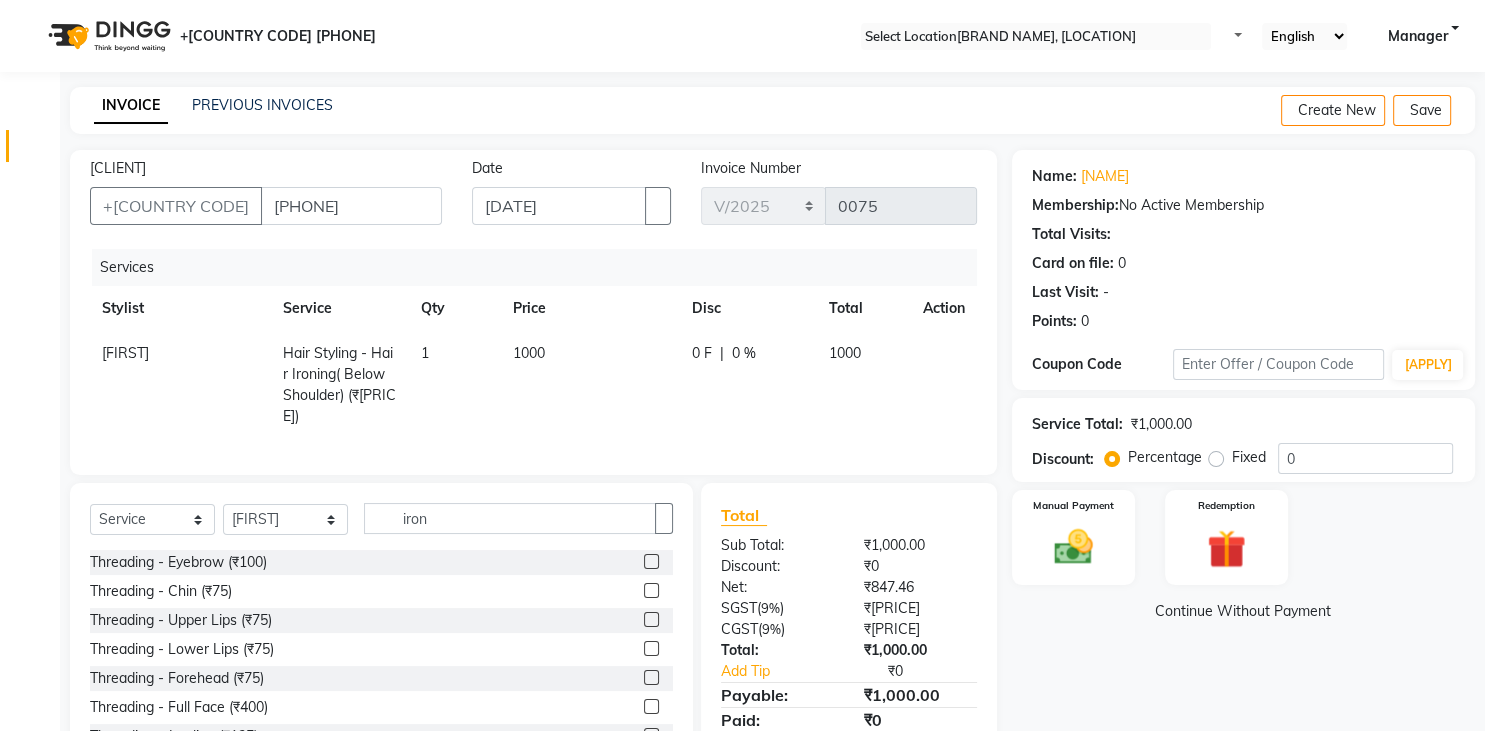 click on "Services Stylist Service Qty Price Disc Total Action AKRAM Hair Styling - Hair Ironing( Below Shoulder) (₹1000) 1 1000 0 F | 0 % 1000" at bounding box center (533, 312) 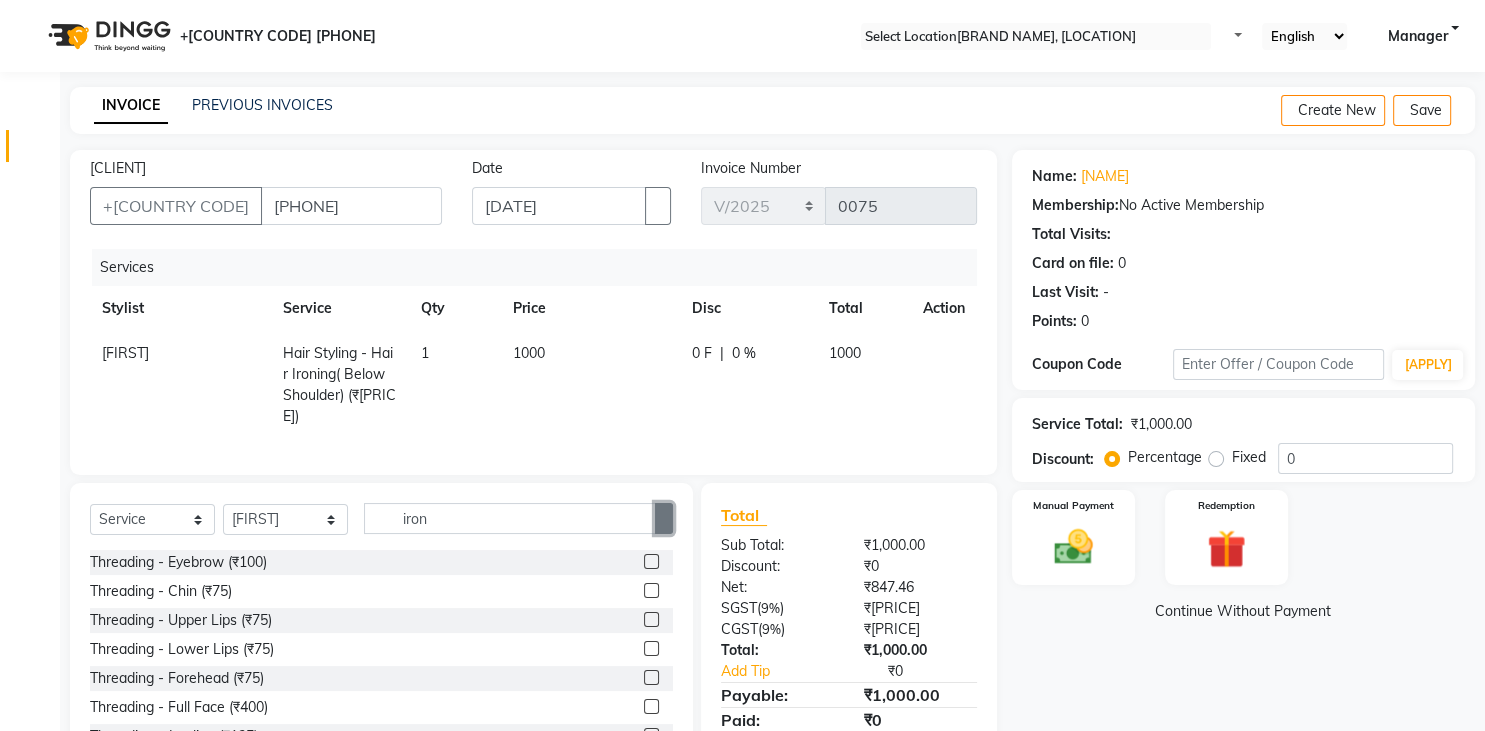 click at bounding box center [664, 519] 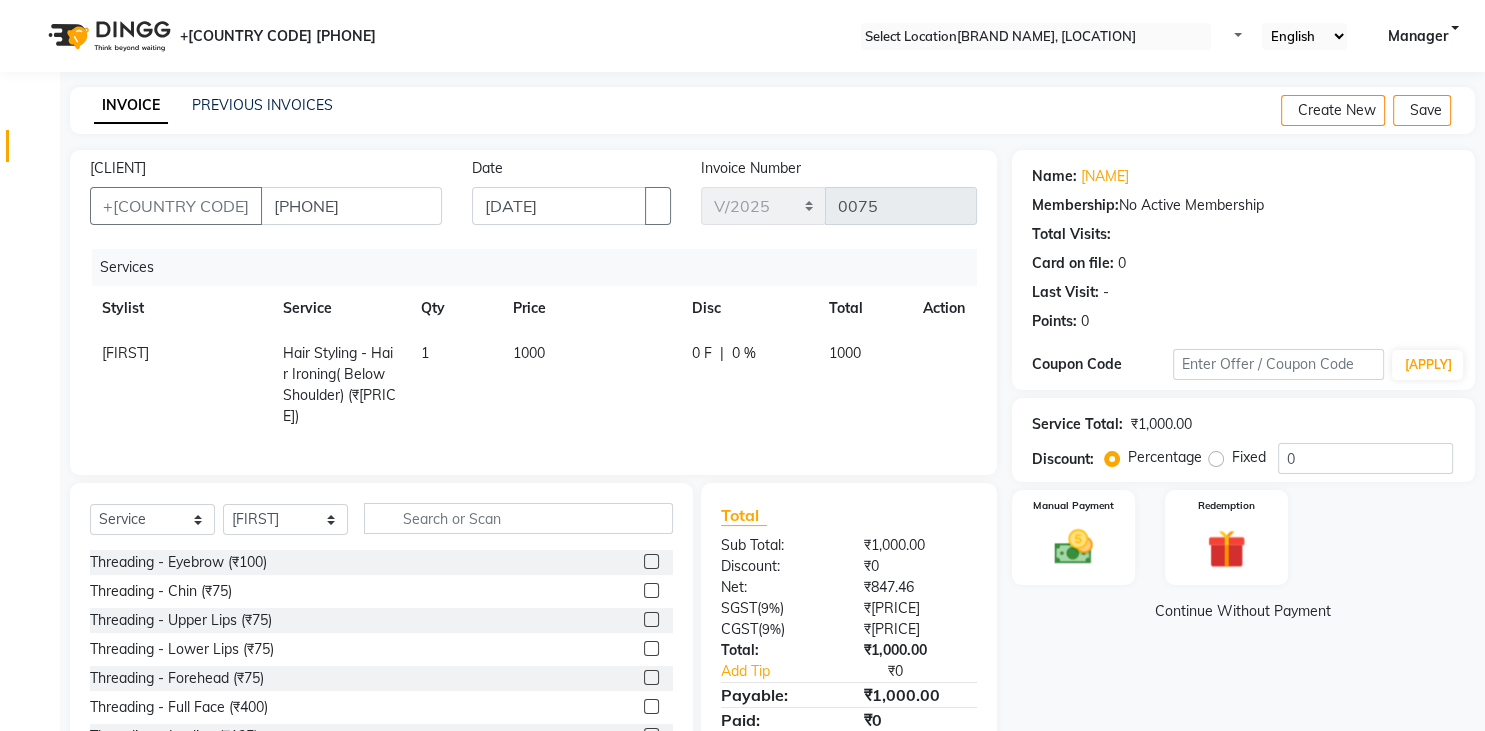 click on "Select Stylist AKRAM ARBAZ Arshad Ansari BOSS Danish khan Manager MILIANA Rohit Kumar Rohit Singh Mewade Rukhsar Ansari santosh Shahrukh Shaikh YUVRAJ SANKAT Threading - Eyebrow (₹[PRICE]) Threading - Chin (₹[PRICE]) Threading - Upper Lips (₹[PRICE]) Threading - Lower Lips (₹[PRICE]) Threading - Forehead (₹[PRICE]) Threading - Full Face (₹[PRICE]) Threading - Jawline (₹[PRICE]) Threading - Side Lock (₹[PRICE]) Waxing - Full Arms (Rica) (₹[PRICE]) Waxing - Under Arms (Rica) (₹[PRICE]) Waxing - Full Legs (Rica) (₹[PRICE]) Waxing - Full Face (Rica) (₹[PRICE]) Waxing - Full Front (Rica) (₹[PRICE]) Waxing - Full Back (Rica) (₹[PRICE]) Waxing - Bikini (Rica) (₹[PRICE]) Waxing - Bikini Line (Rica) (₹[PRICE]) Waxing - Half Legs (Rica) (₹[PRICE]) Waxing - Half Back (Rica) (₹[PRICE]) Waxing - Half Front (Rica) (₹[PRICE]) Waxing - Upper Lips (Rica) (₹[PRICE]) Waxing - Lower Lips (Rica) (₹[PRICE]) Waxing - Chin (Rica) (₹[PRICE]) Waxing - Forehead (Rica) (₹[PRICE])" at bounding box center [381, 630] 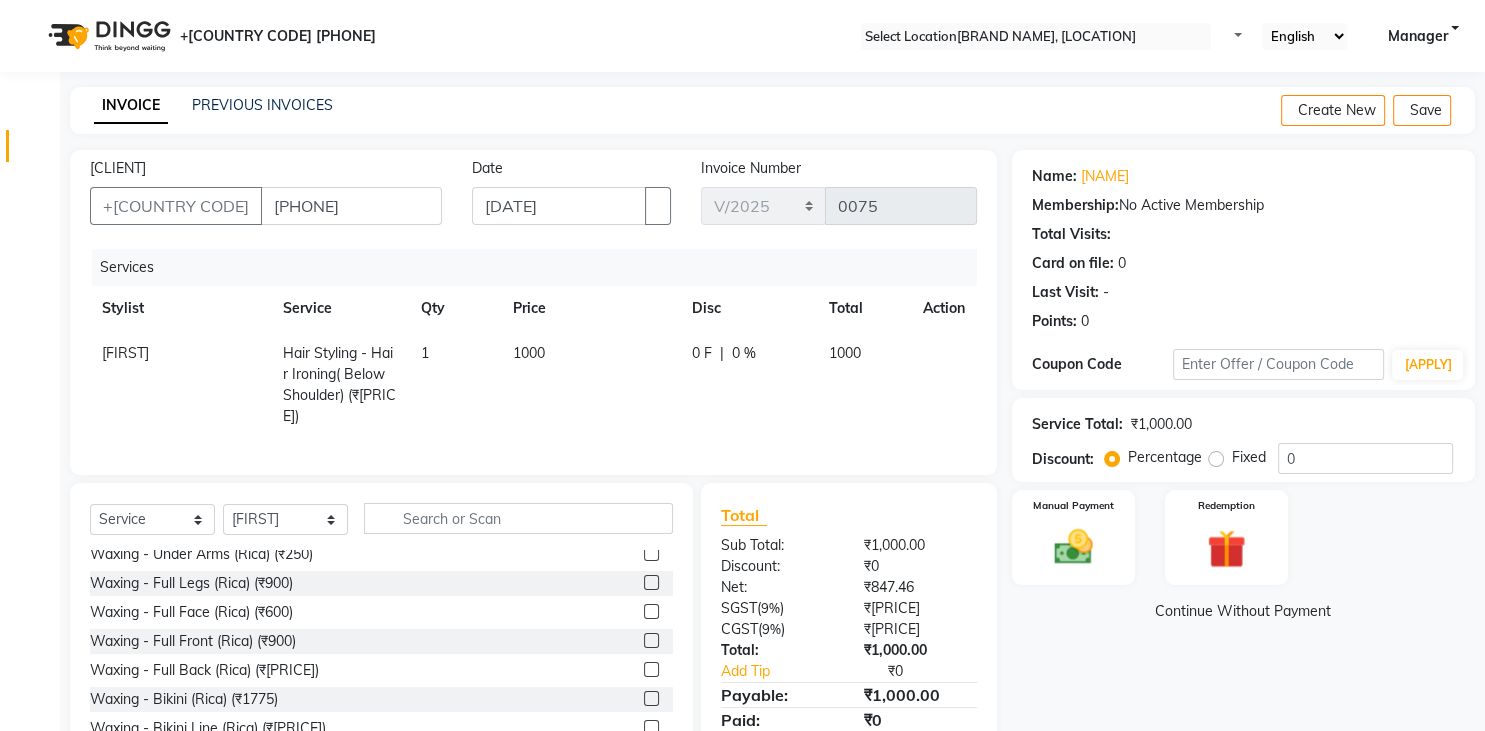 scroll, scrollTop: 275, scrollLeft: 0, axis: vertical 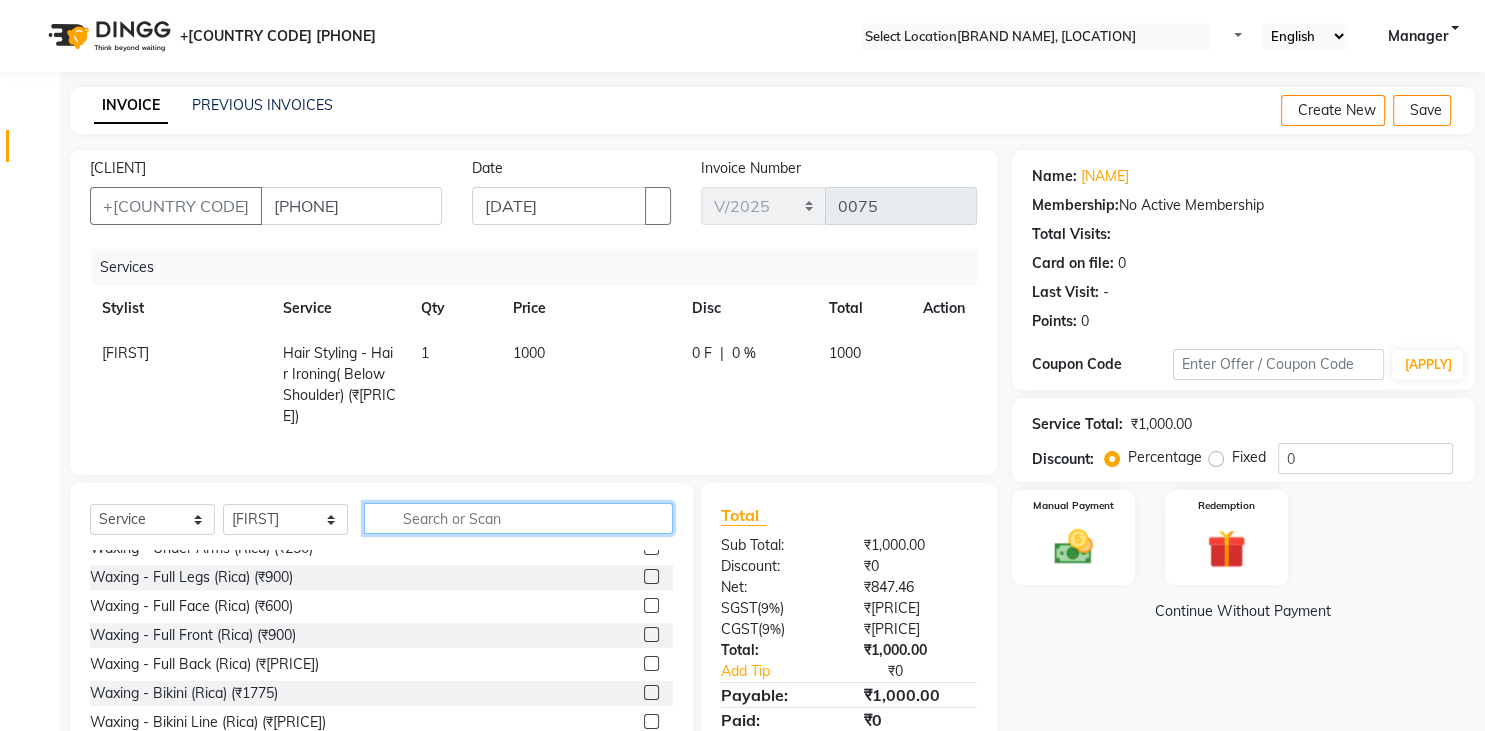 click at bounding box center (518, 518) 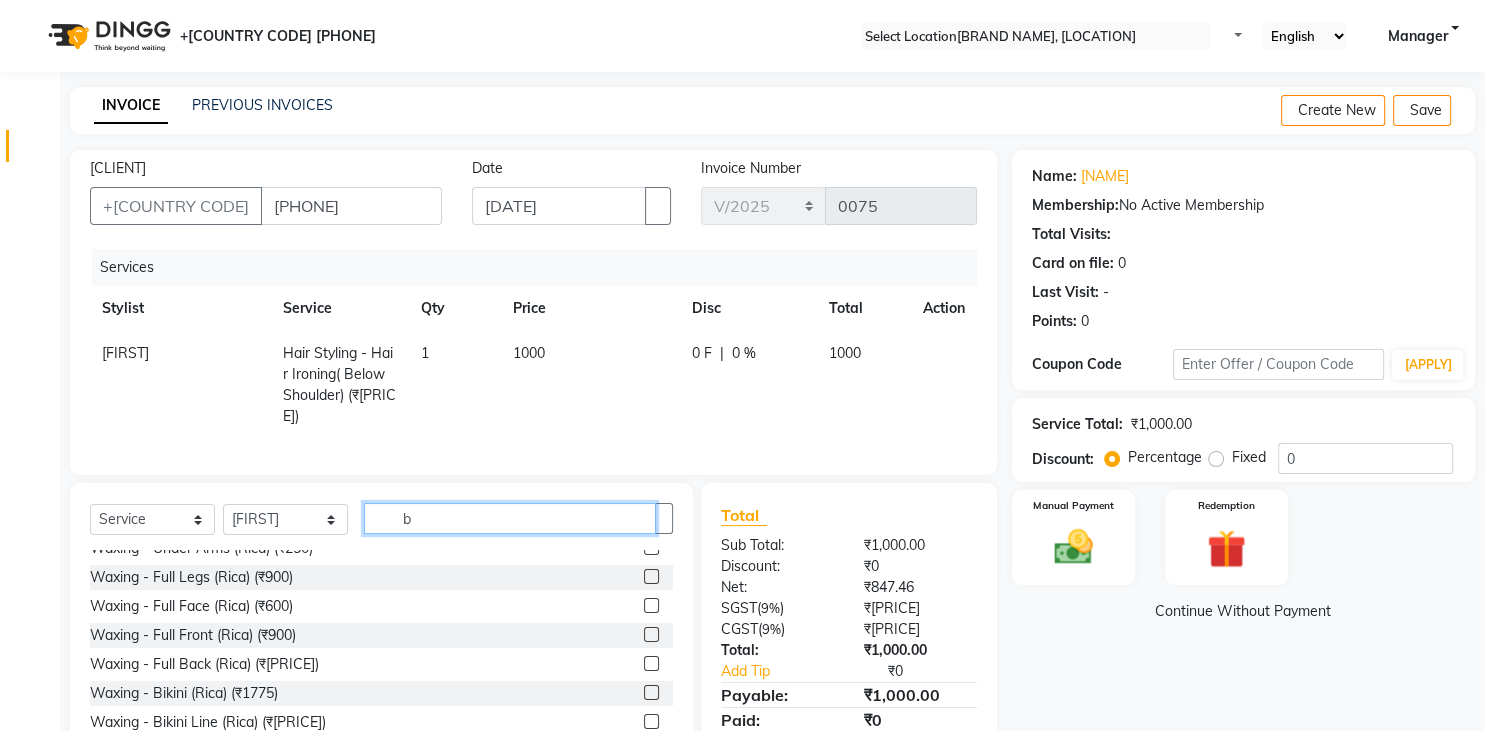 scroll, scrollTop: 0, scrollLeft: 0, axis: both 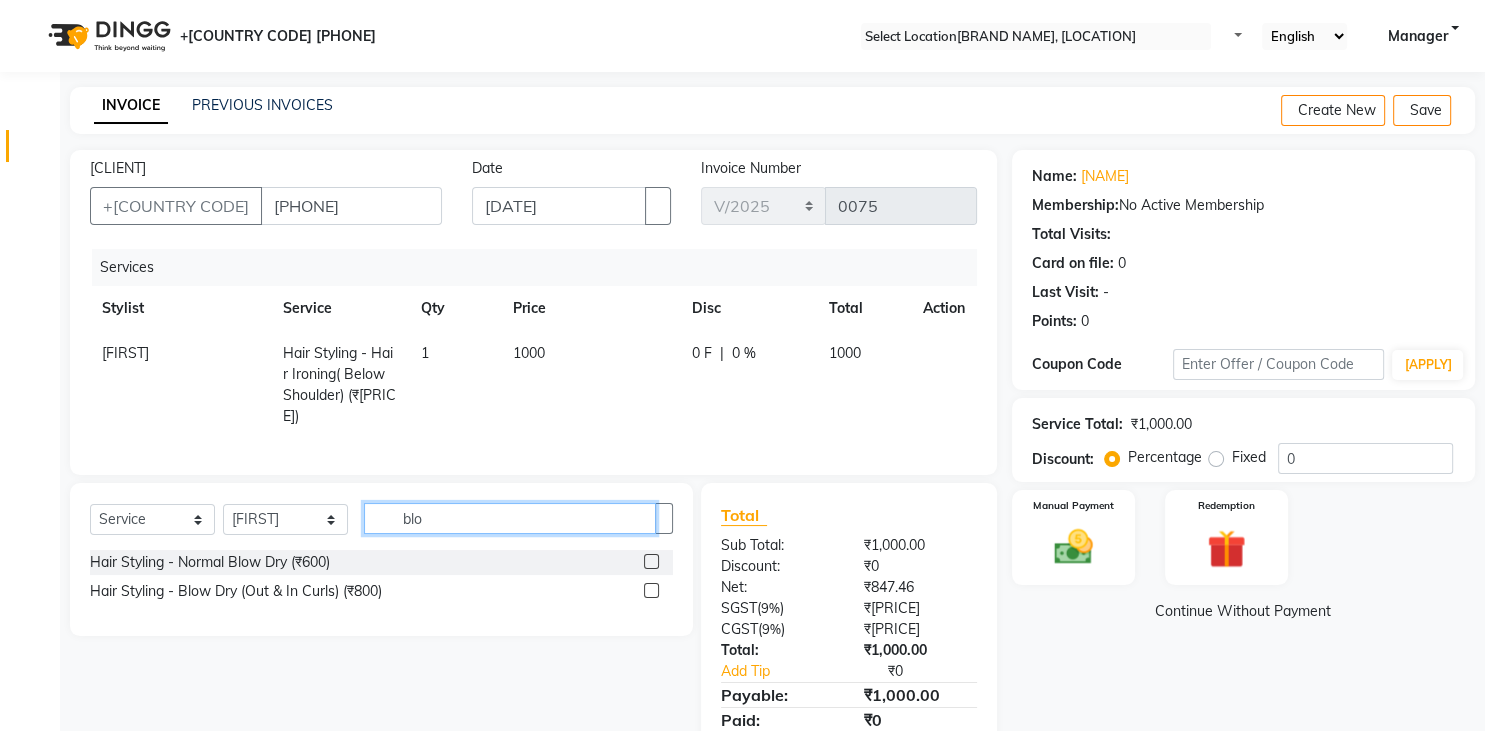 type on "blo" 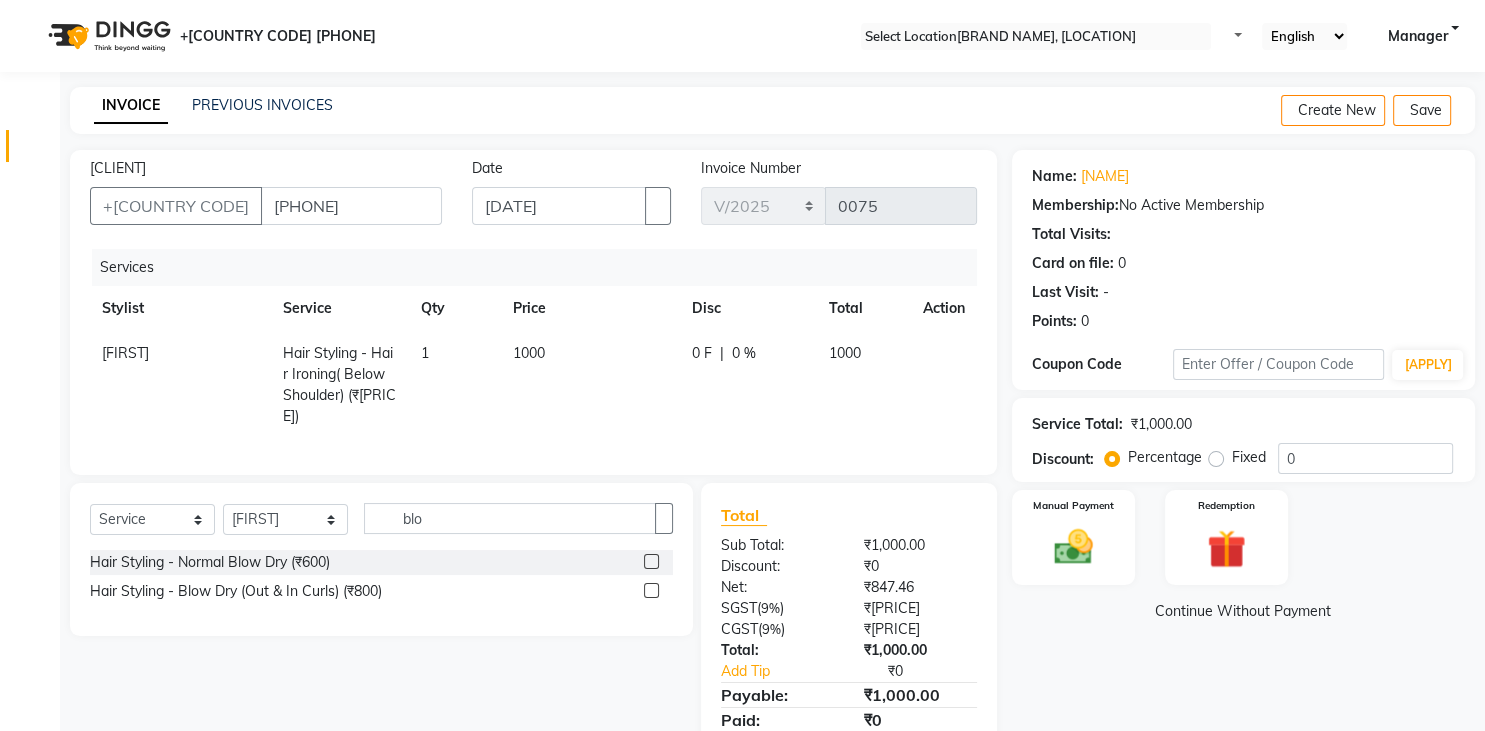 click at bounding box center [651, 561] 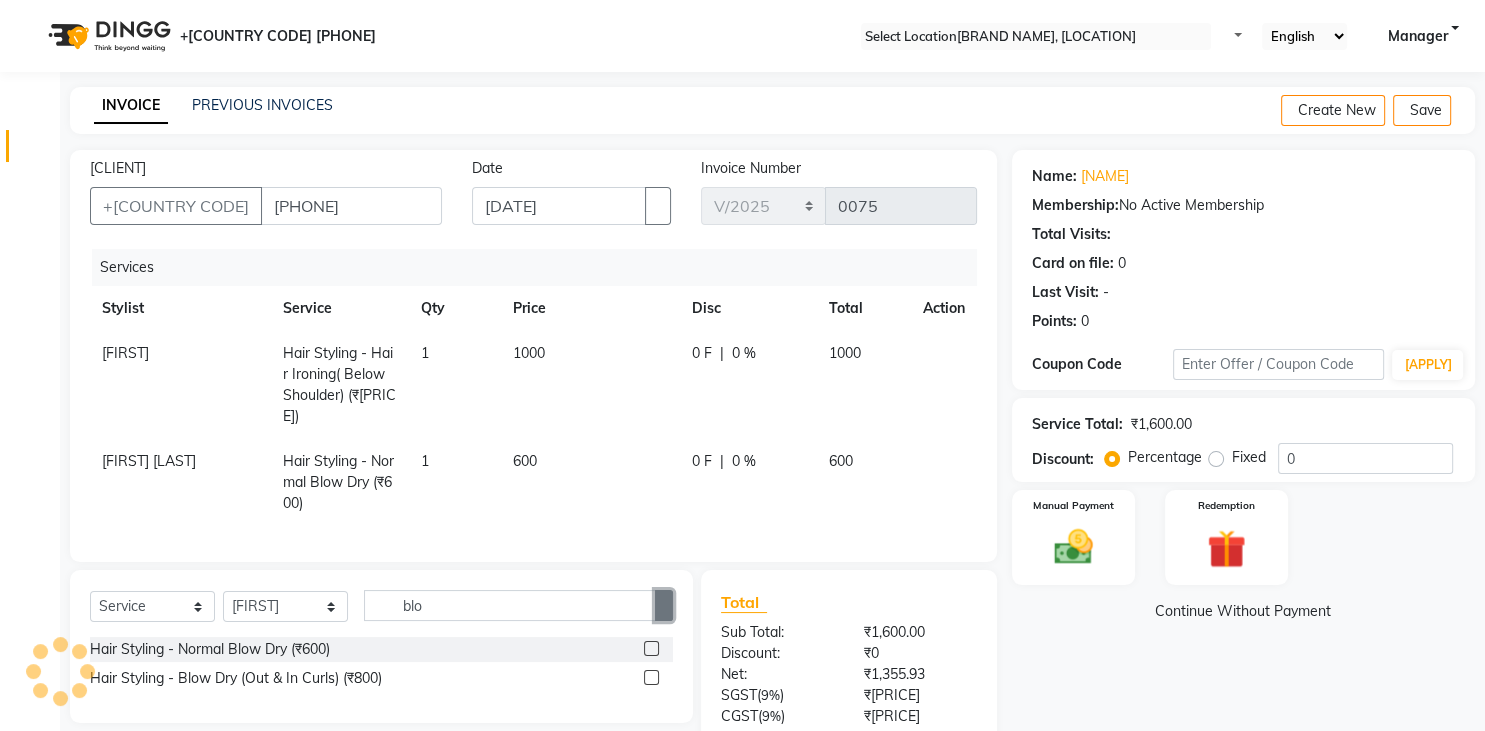 click at bounding box center [664, 605] 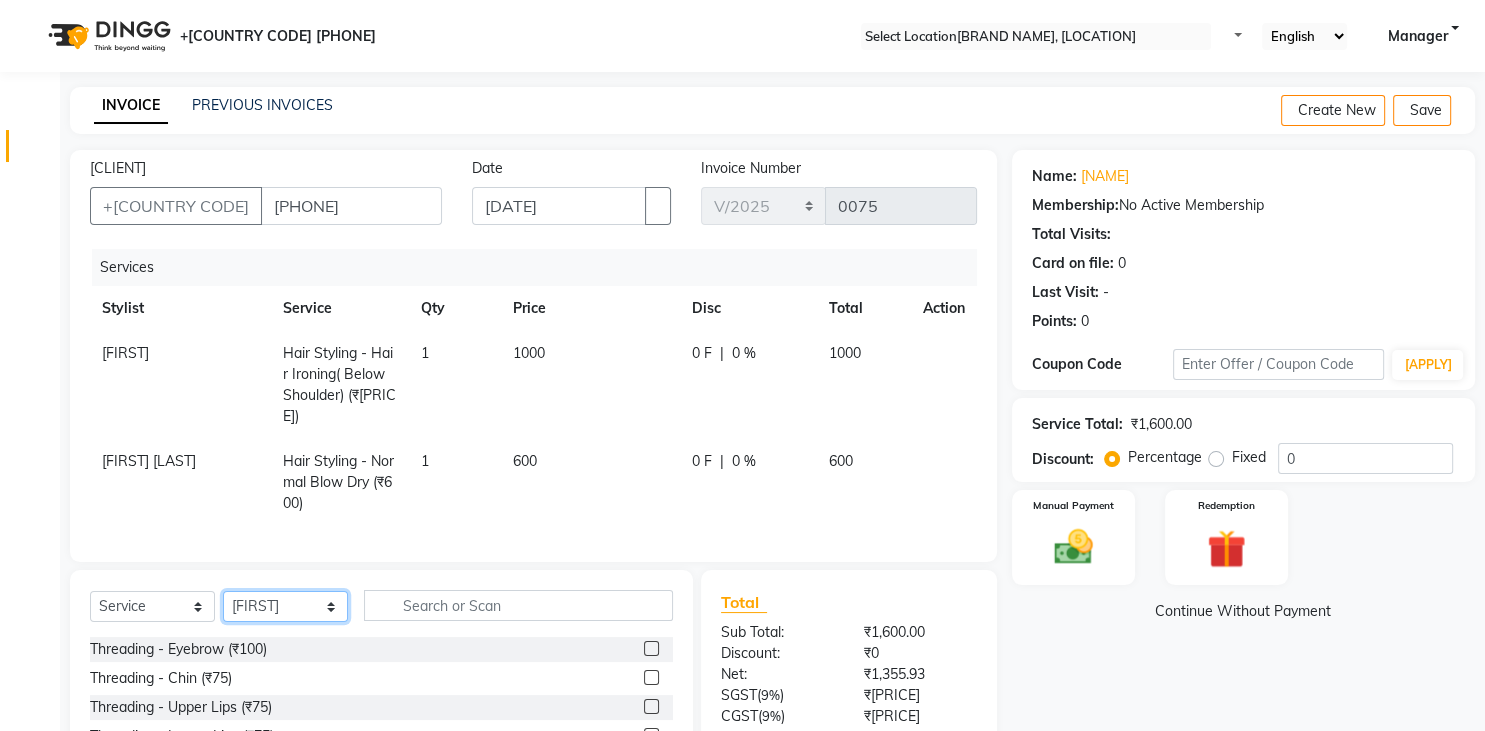 click on "Select Stylist AKRAM ARBAZ Arshad Ansari BOSS Danish khan Manager MILIANA Rohit Kumar Rohit Singh Mewade Rukhsar Ansari santosh Shahrukh Shaikh YUVRAJ SANKAT" at bounding box center [285, 606] 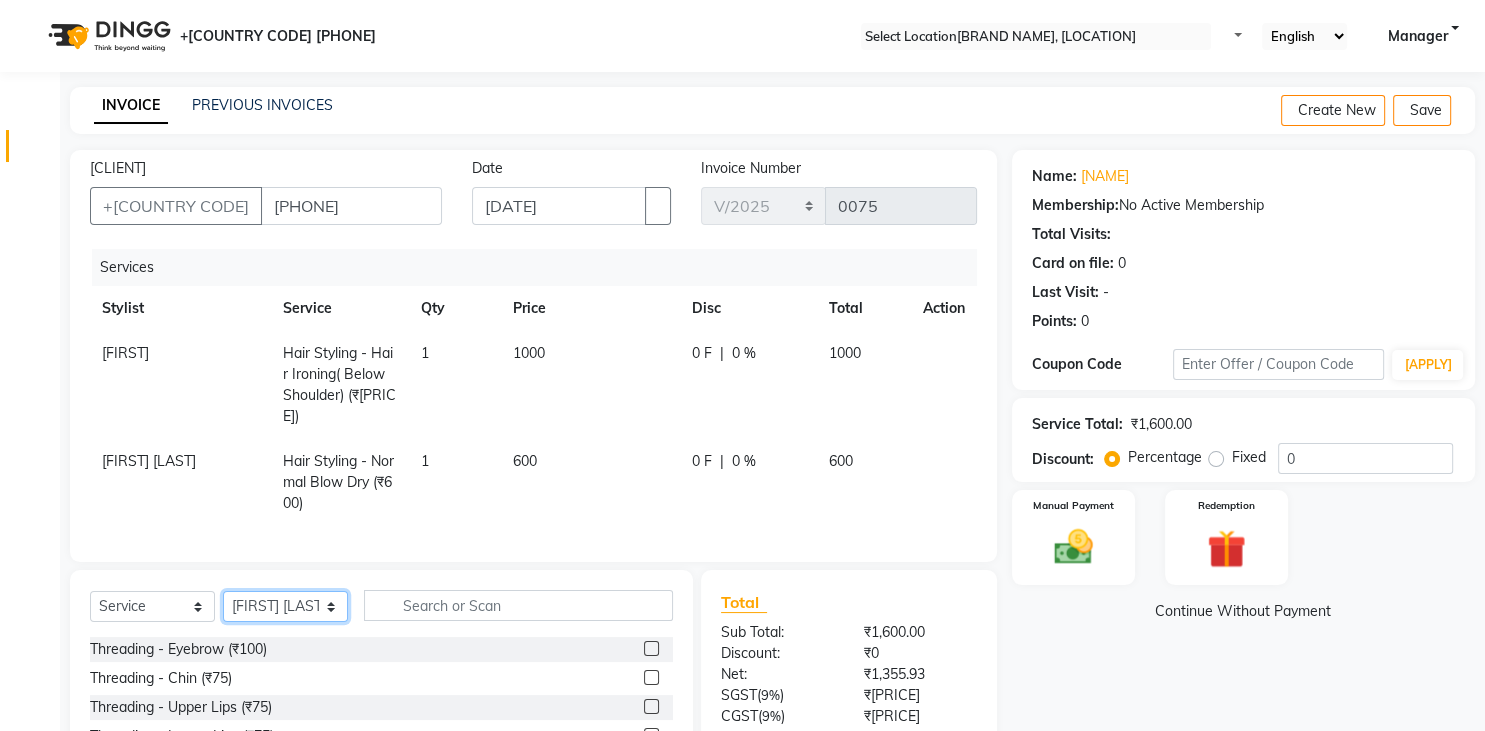 click on "[FIRST] [LAST]" at bounding box center (0, 0) 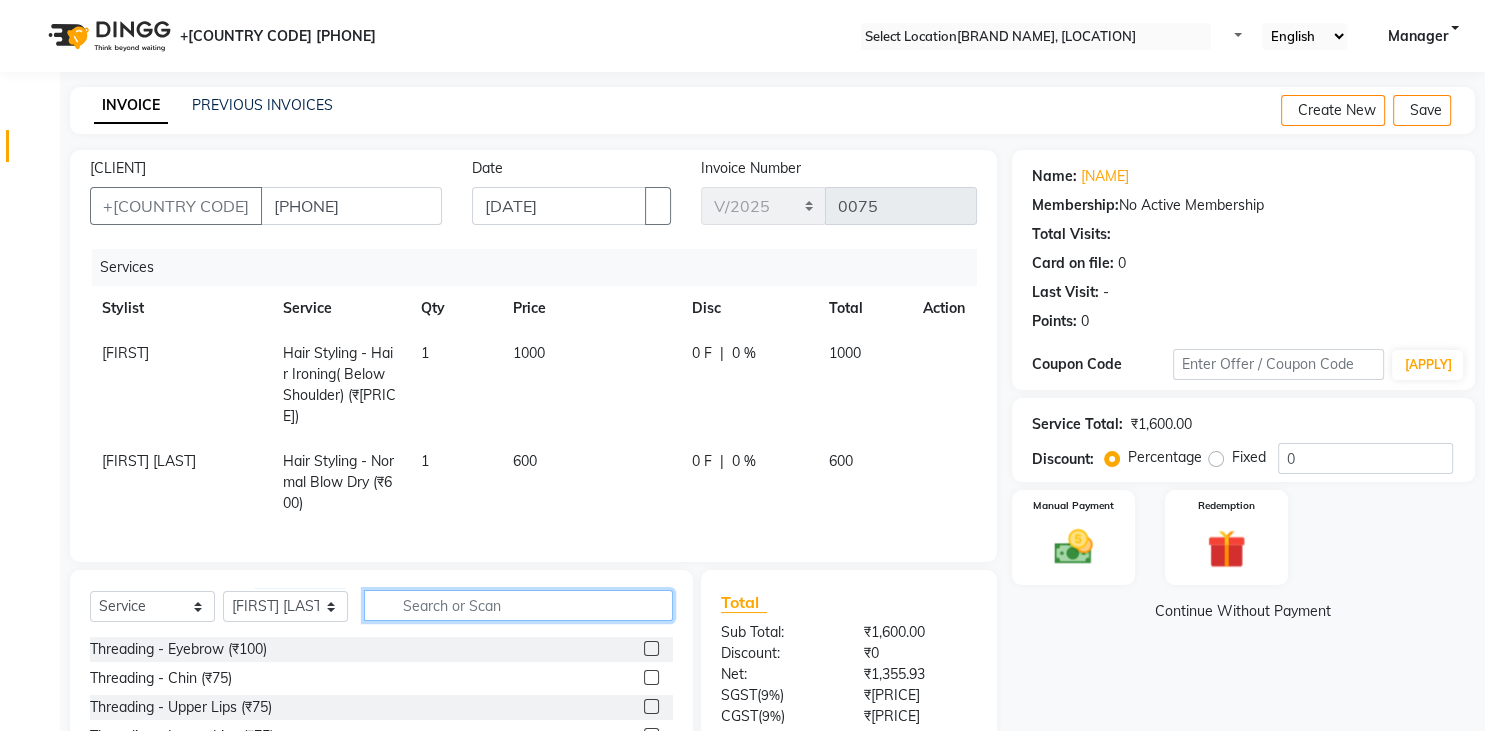 click at bounding box center [518, 605] 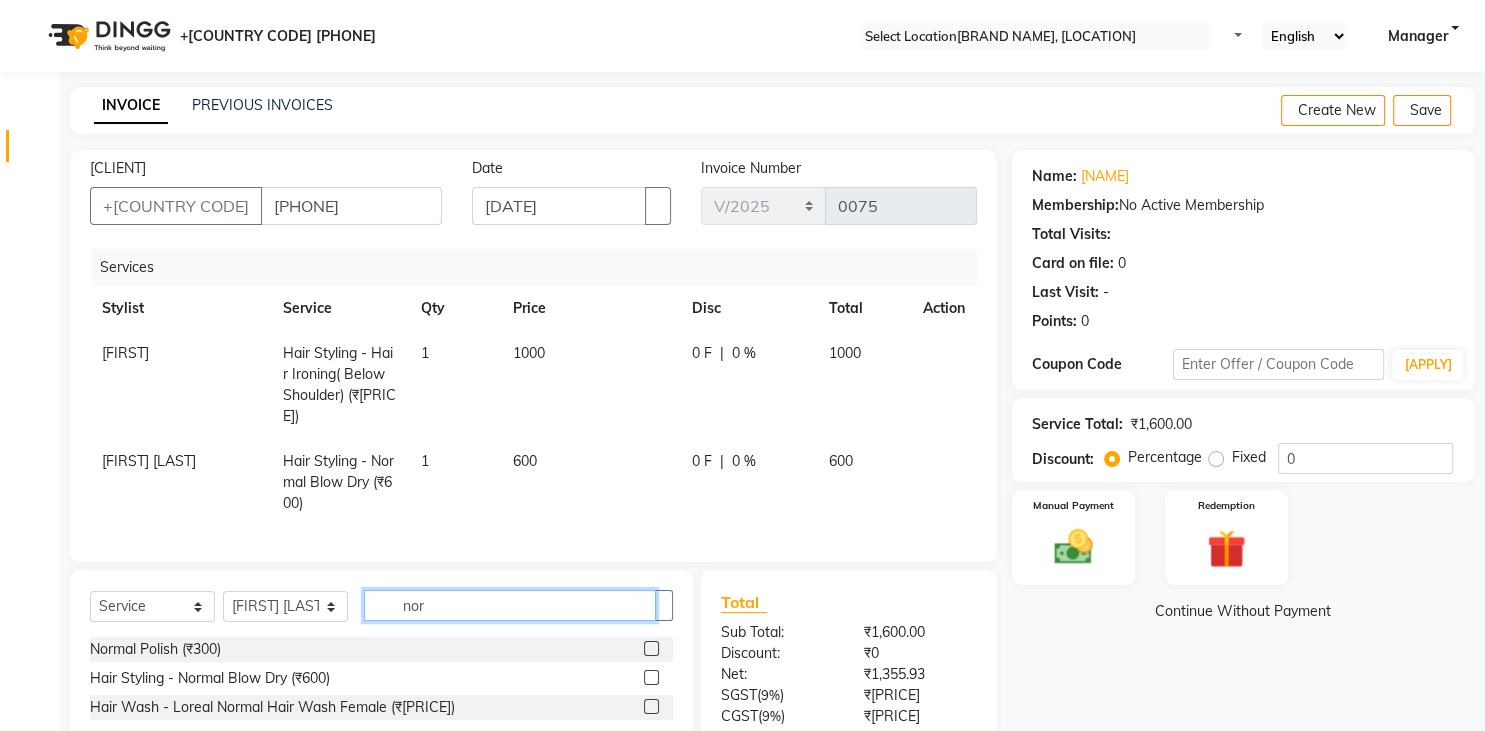 type on "nor" 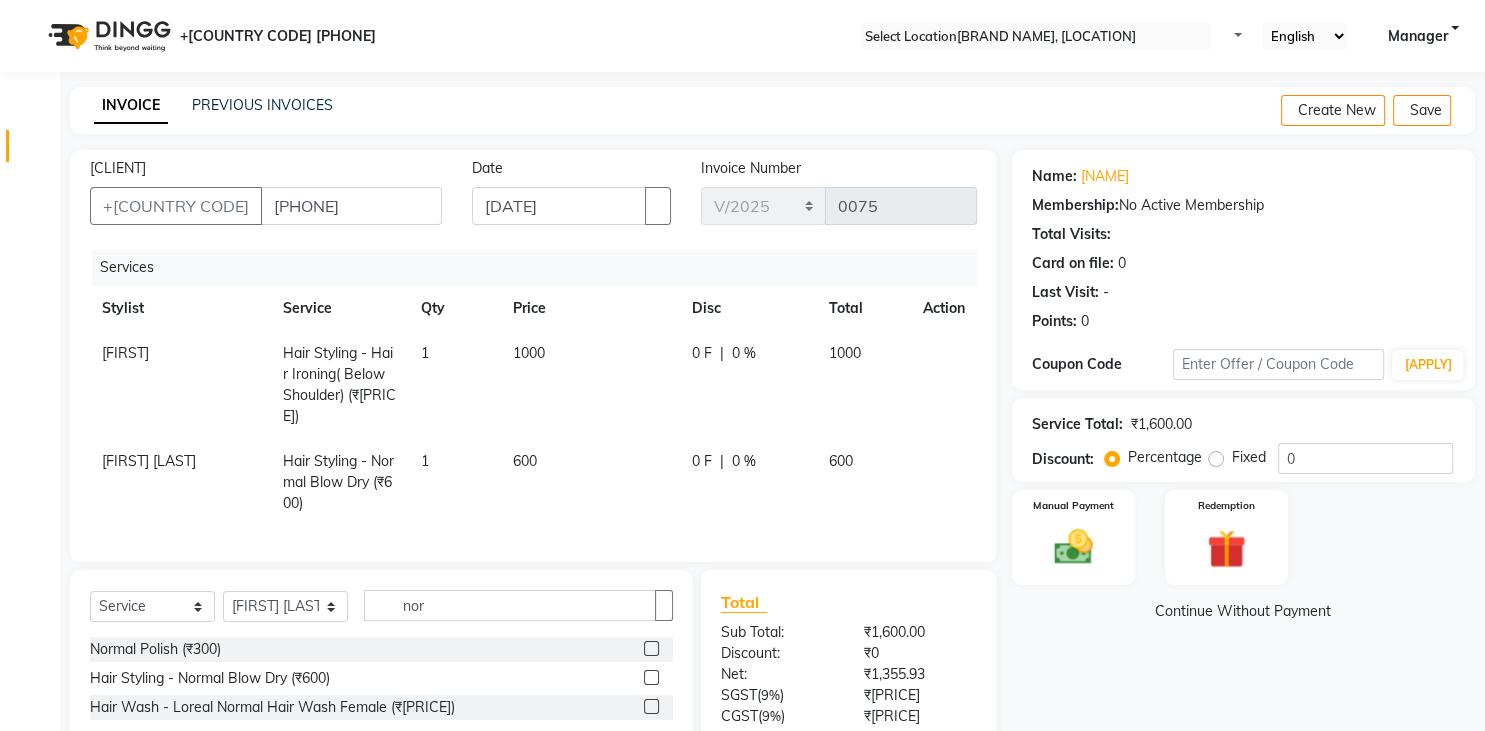 click on "Normal Polish (₹300)" at bounding box center [381, 649] 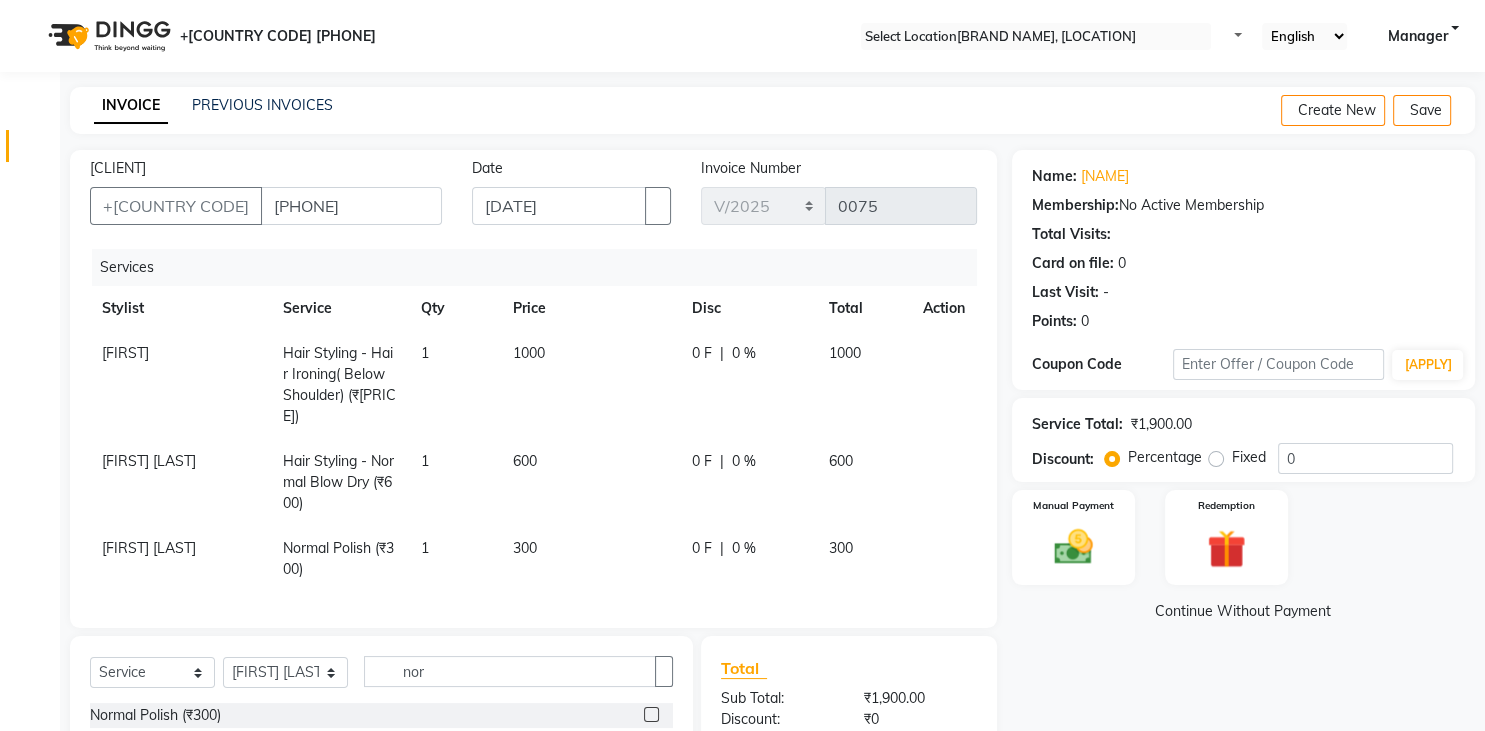 click on "1000" at bounding box center (125, 353) 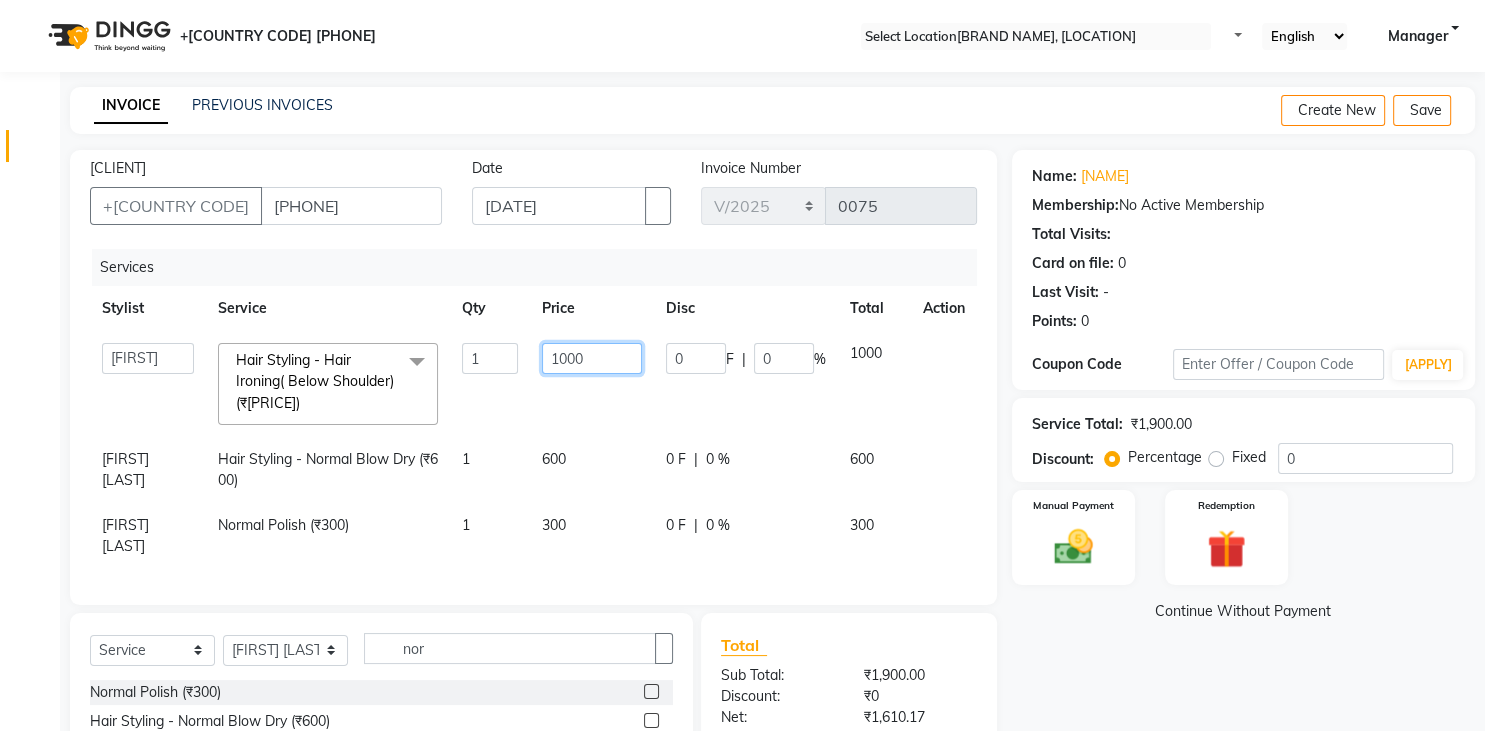click on "1000" at bounding box center [490, 358] 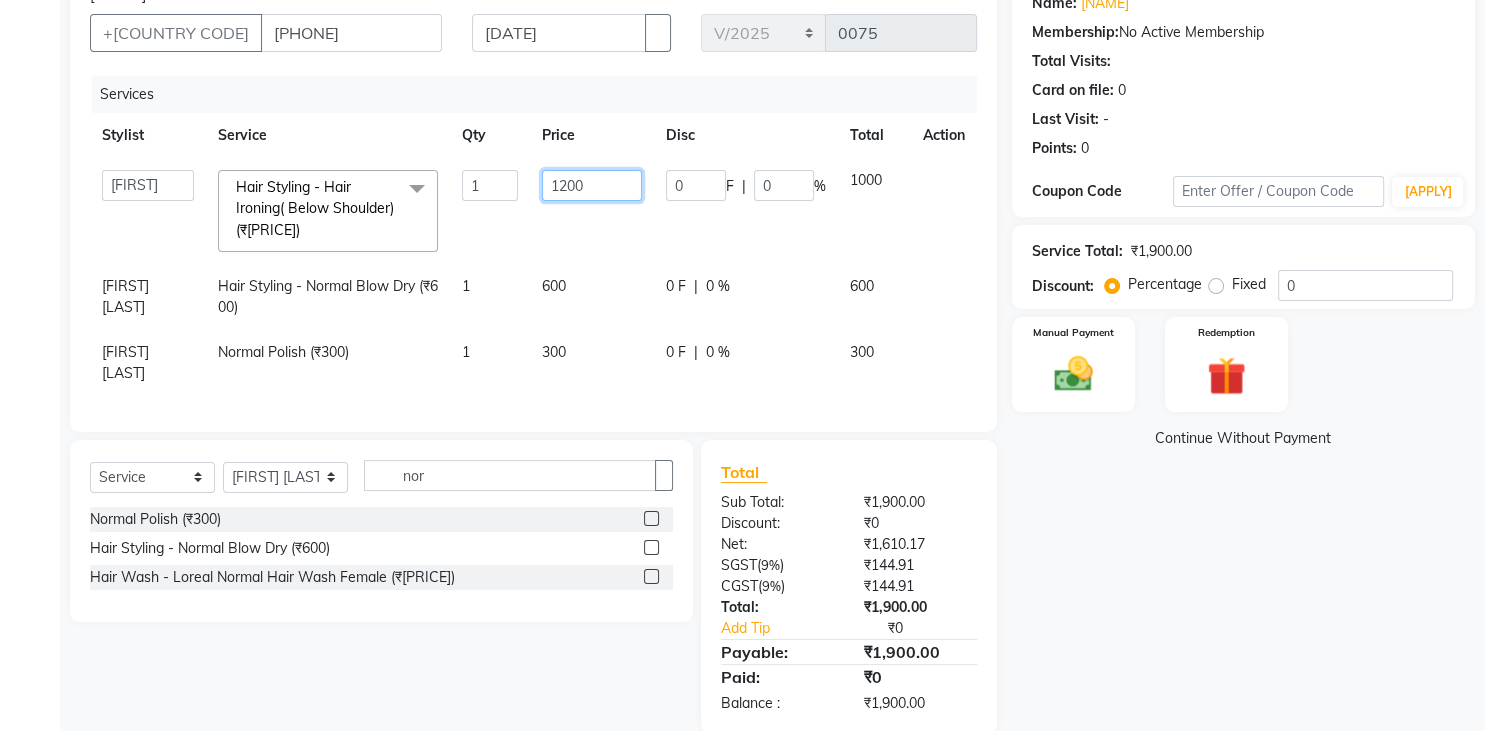 scroll, scrollTop: 184, scrollLeft: 0, axis: vertical 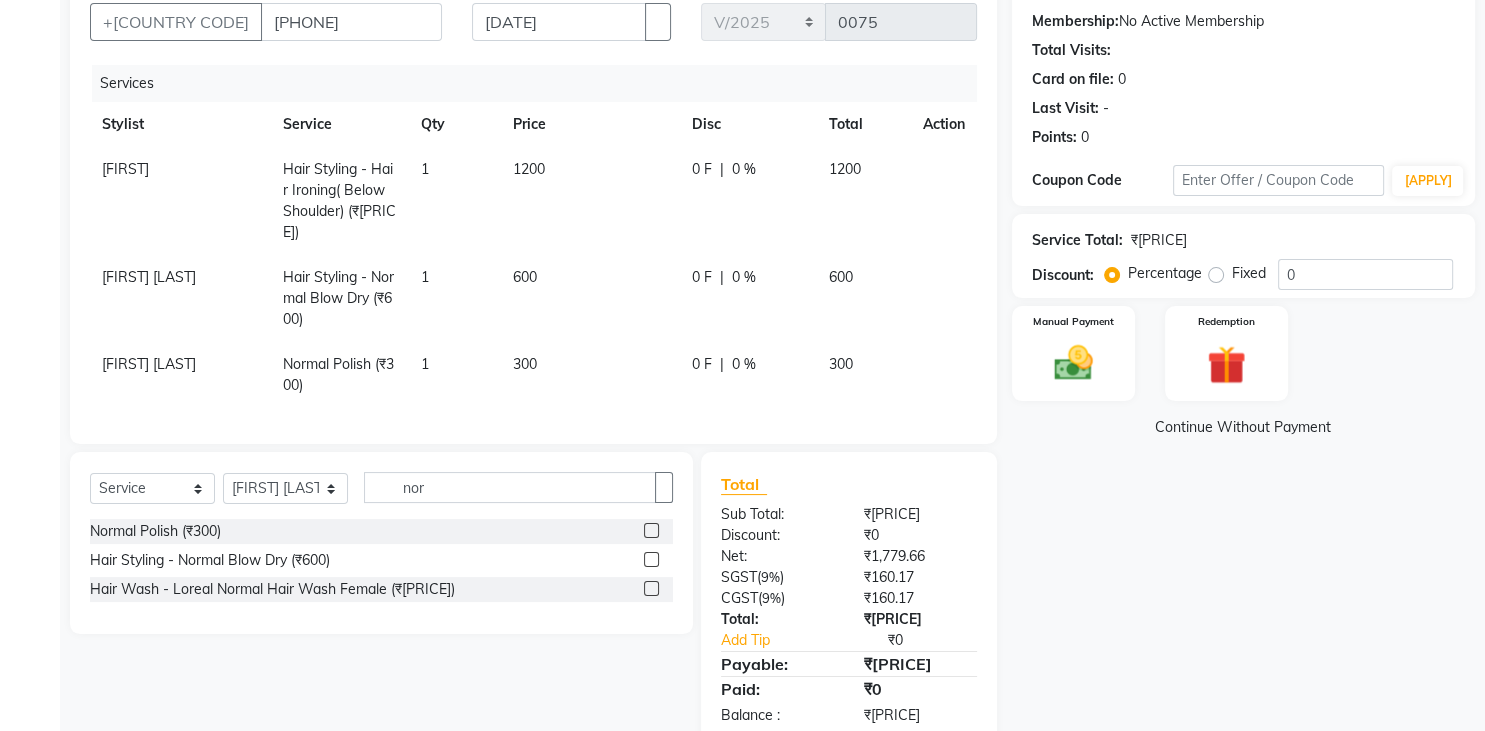 click on "1200" at bounding box center (590, 201) 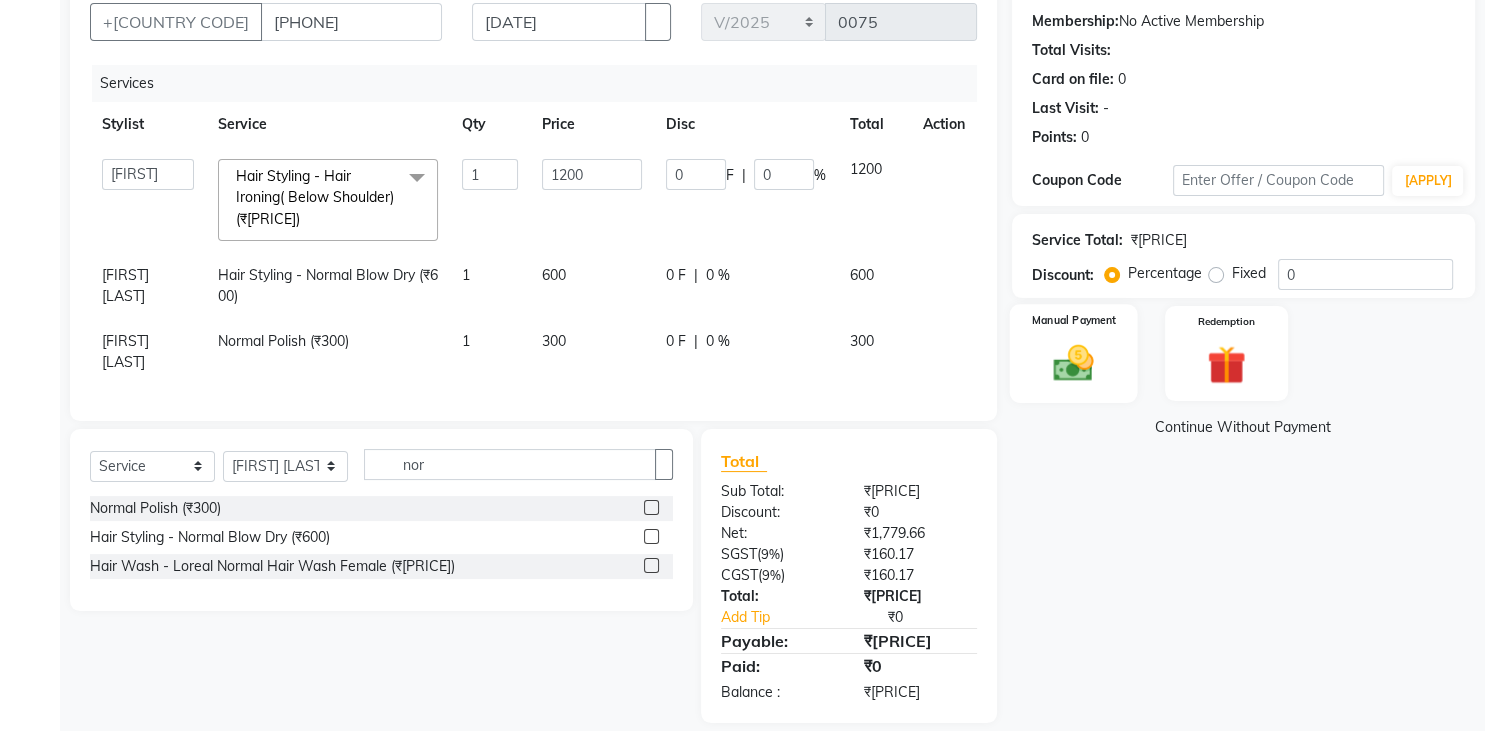 click at bounding box center (1073, 364) 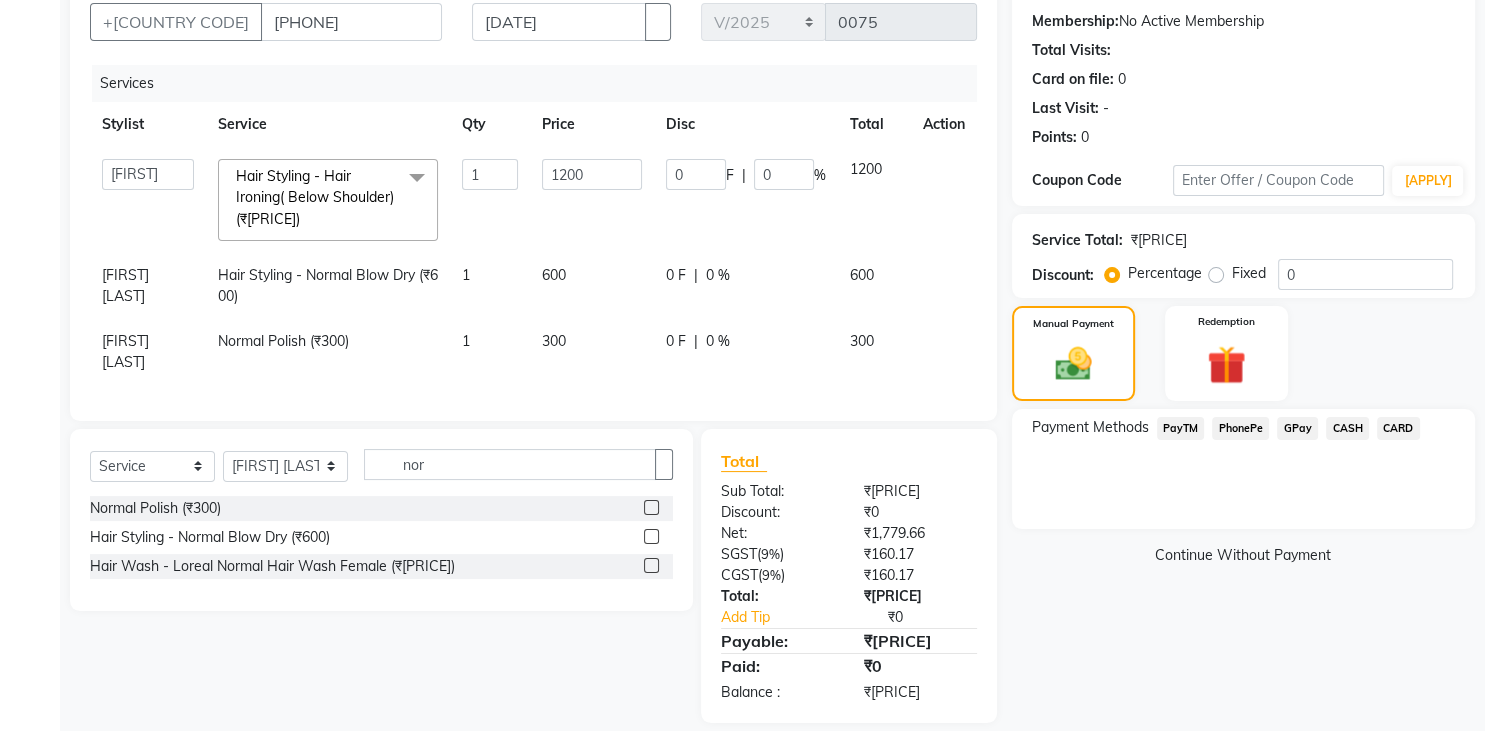 click on "PayTM" at bounding box center (1181, 428) 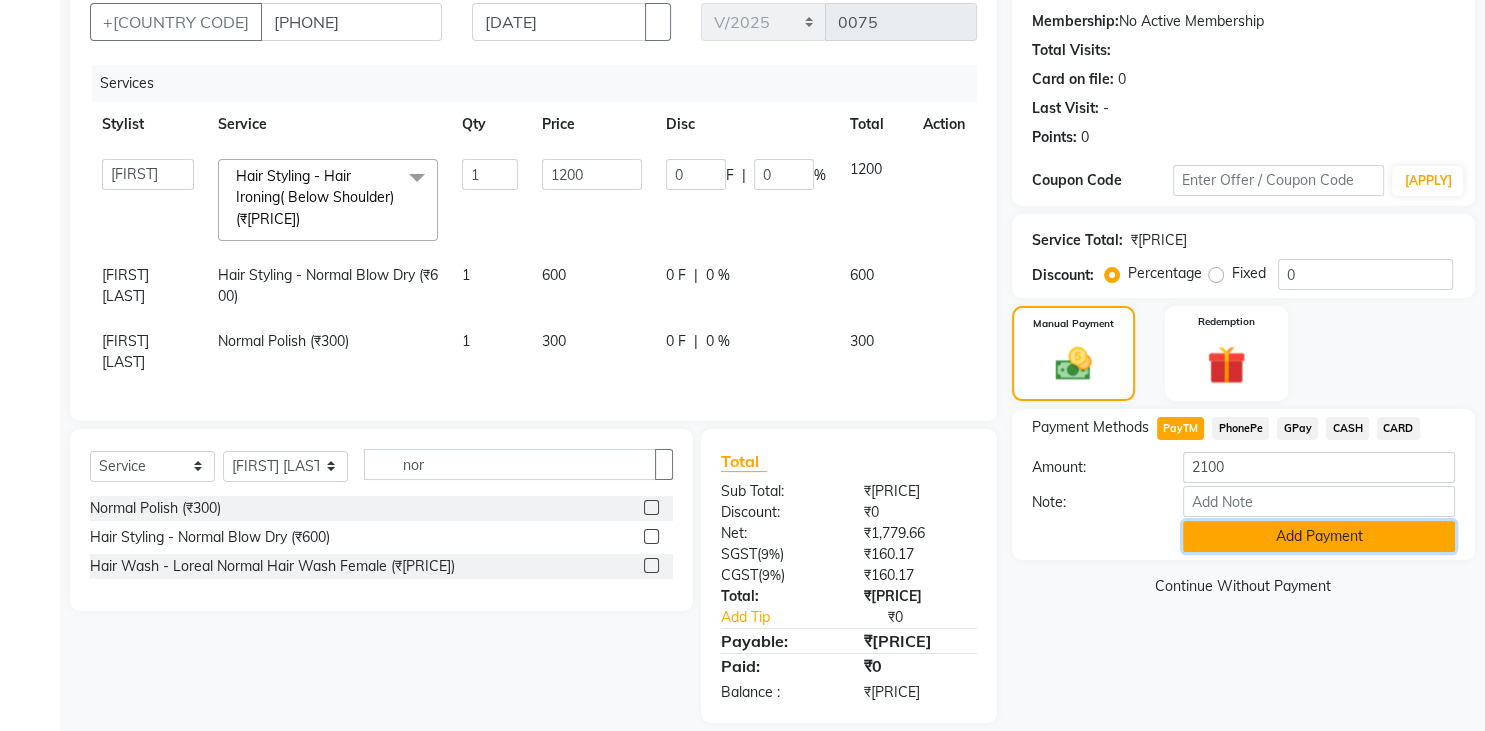 click on "Add Payment" at bounding box center [1319, 536] 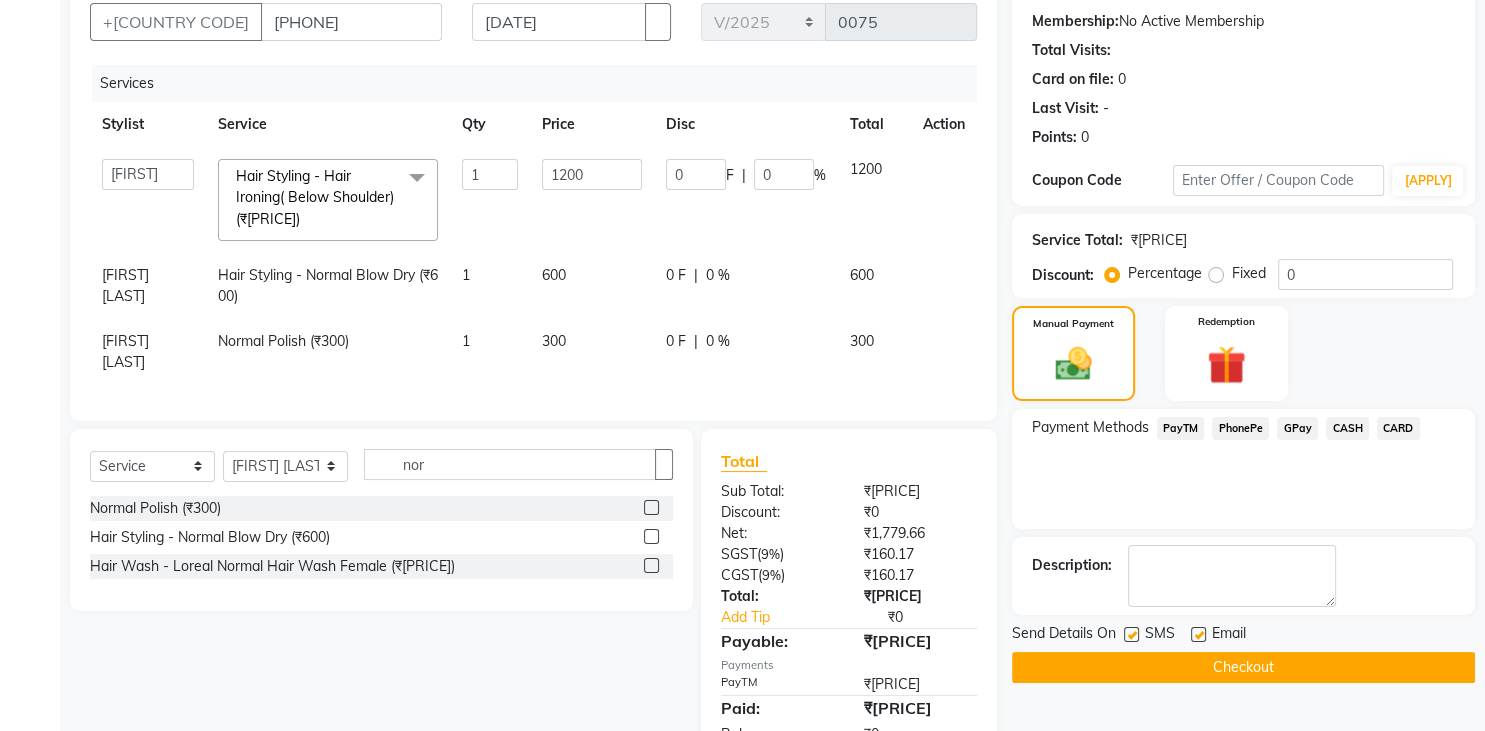 click at bounding box center (1131, 634) 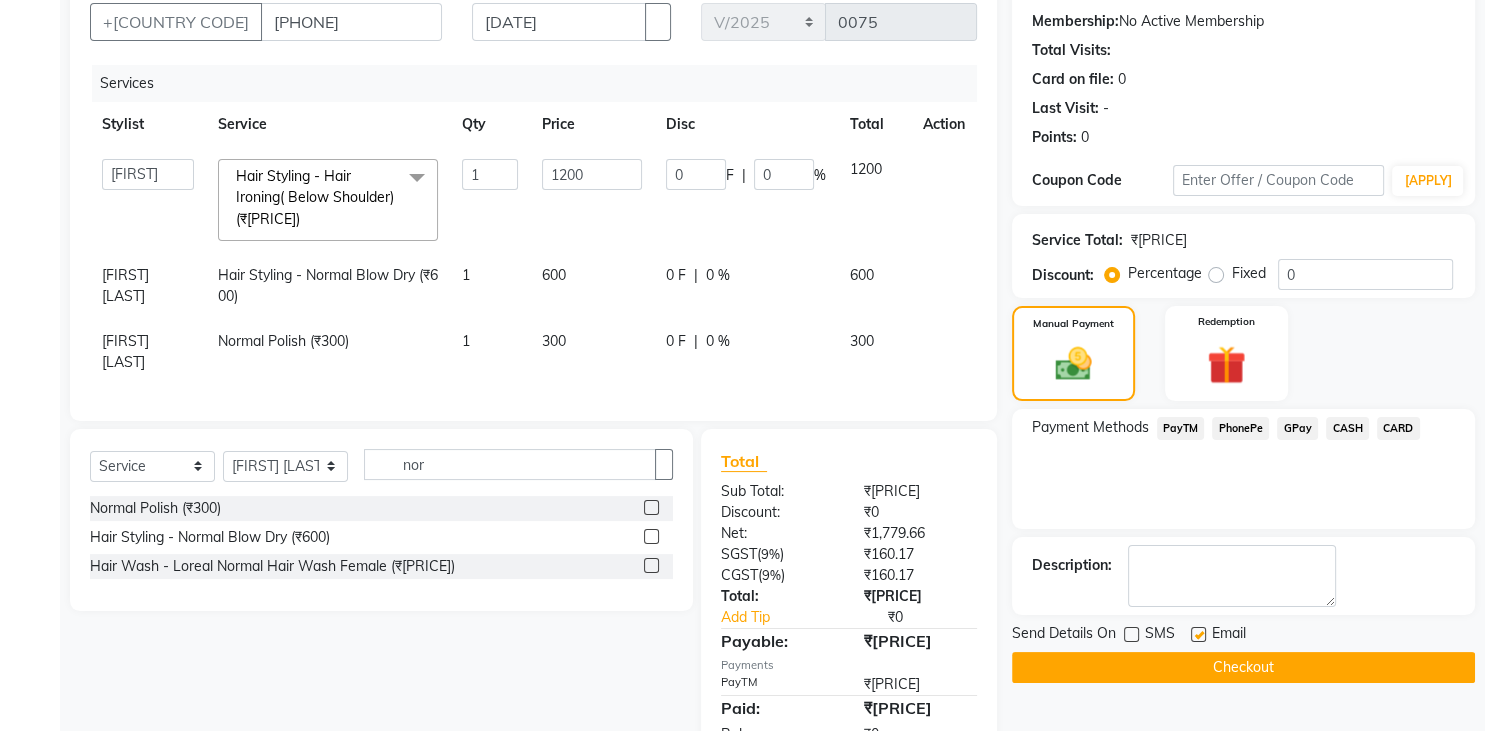 click on "Email" at bounding box center (1226, 635) 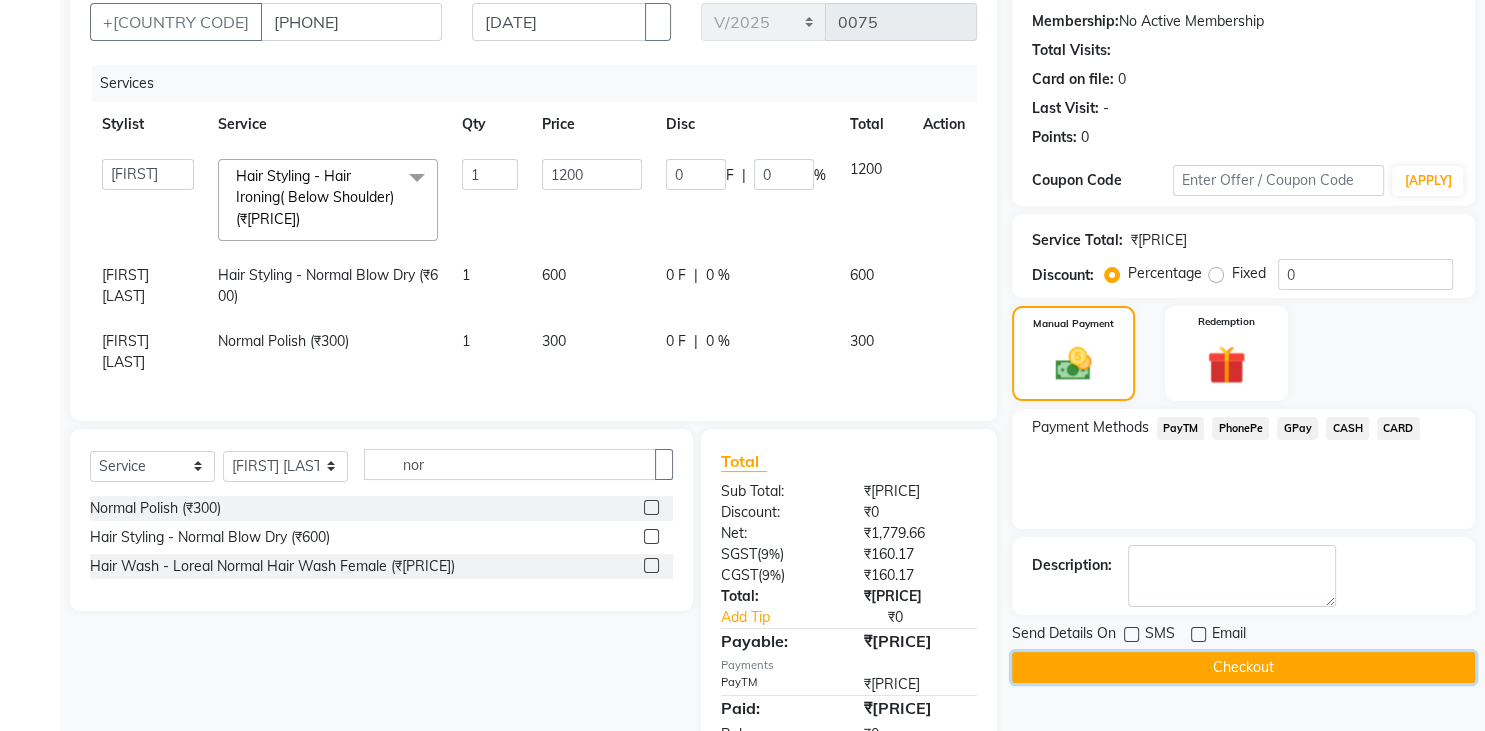 click on "Checkout" at bounding box center (1243, 667) 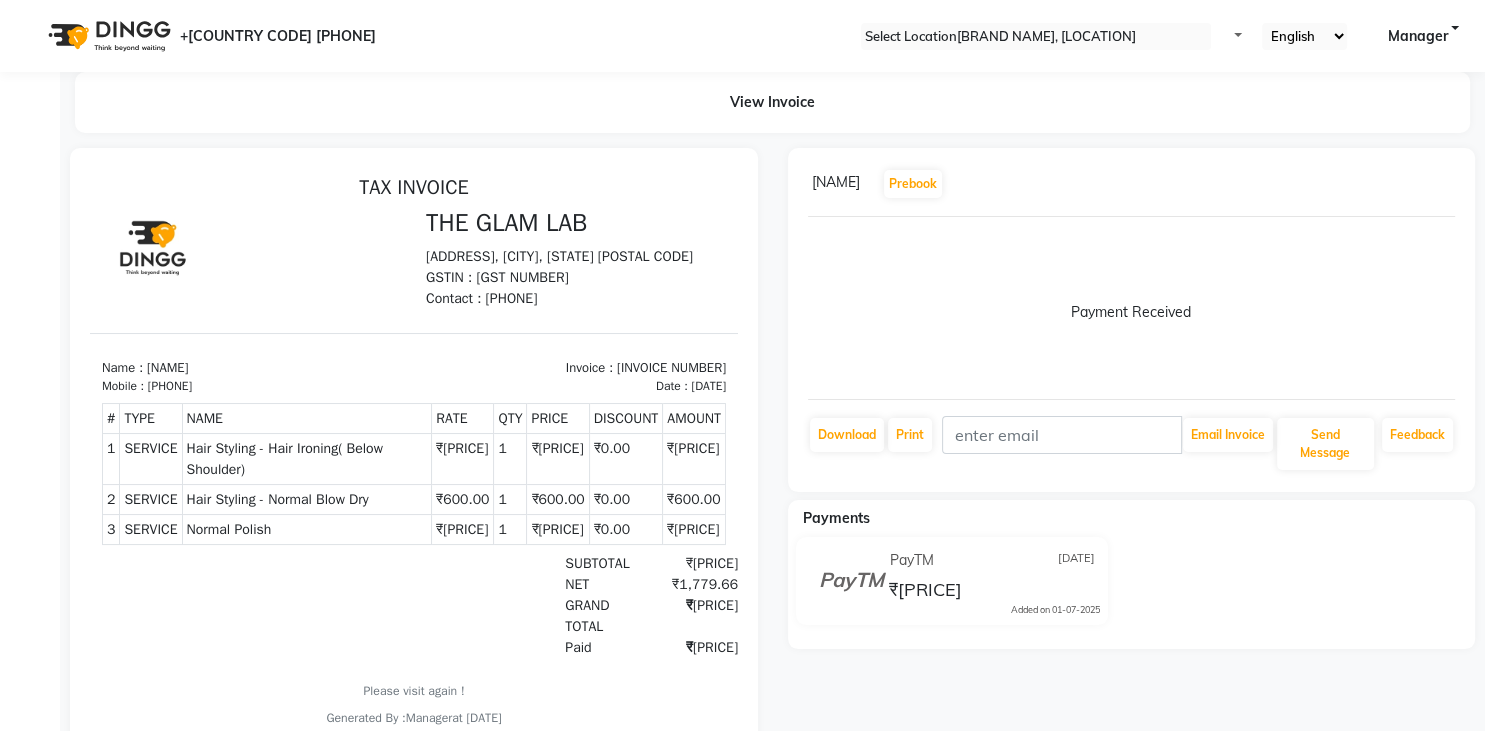 scroll, scrollTop: 0, scrollLeft: 0, axis: both 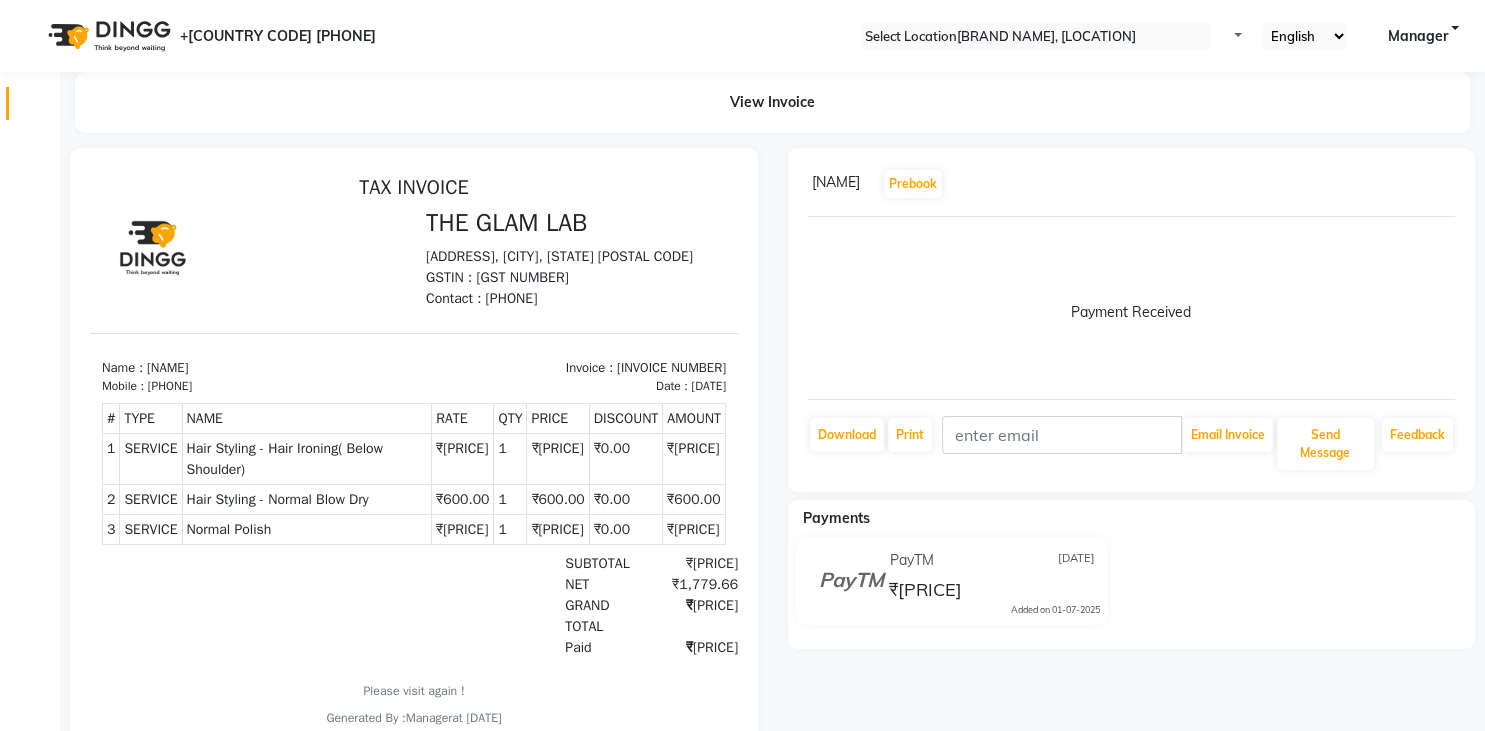 click on "Calendar" at bounding box center [30, 103] 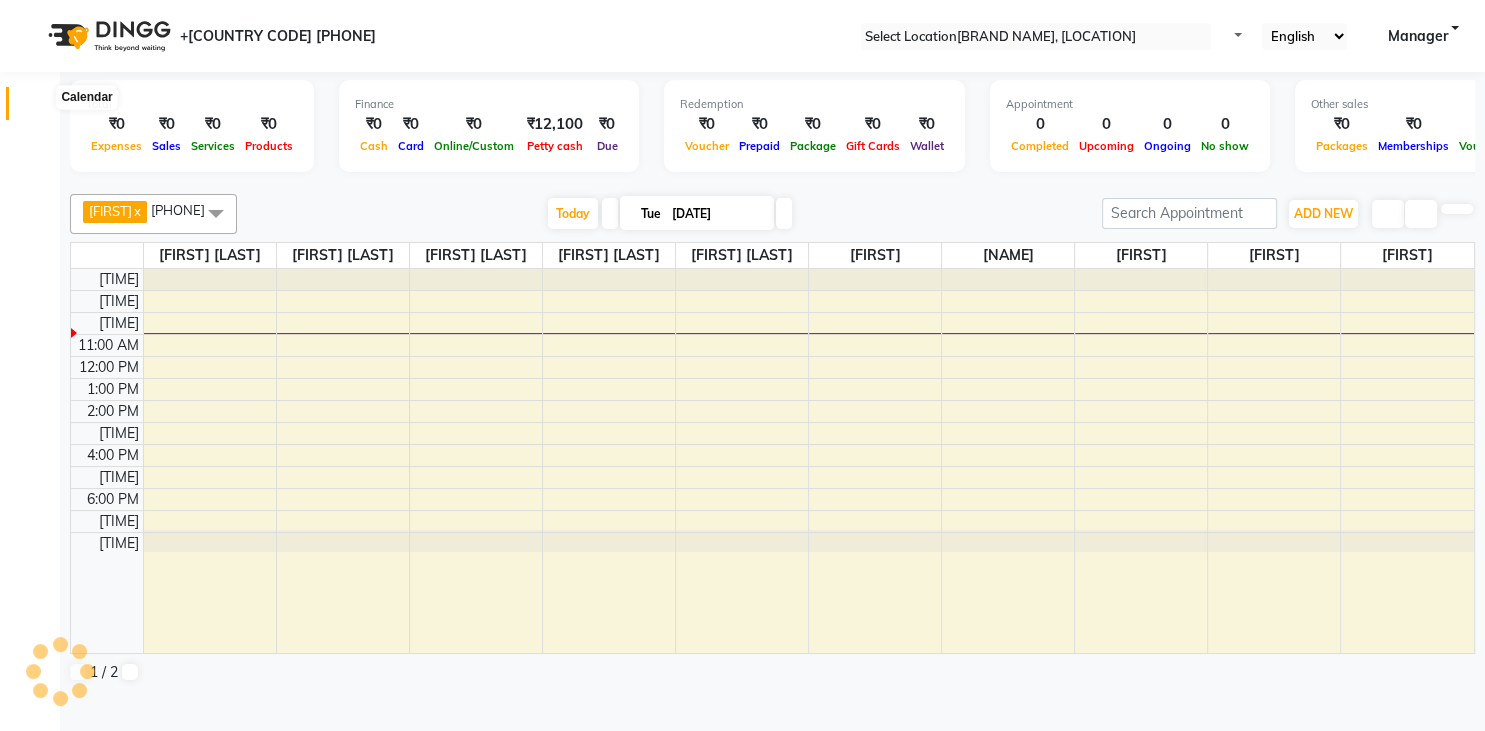 click at bounding box center (38, 108) 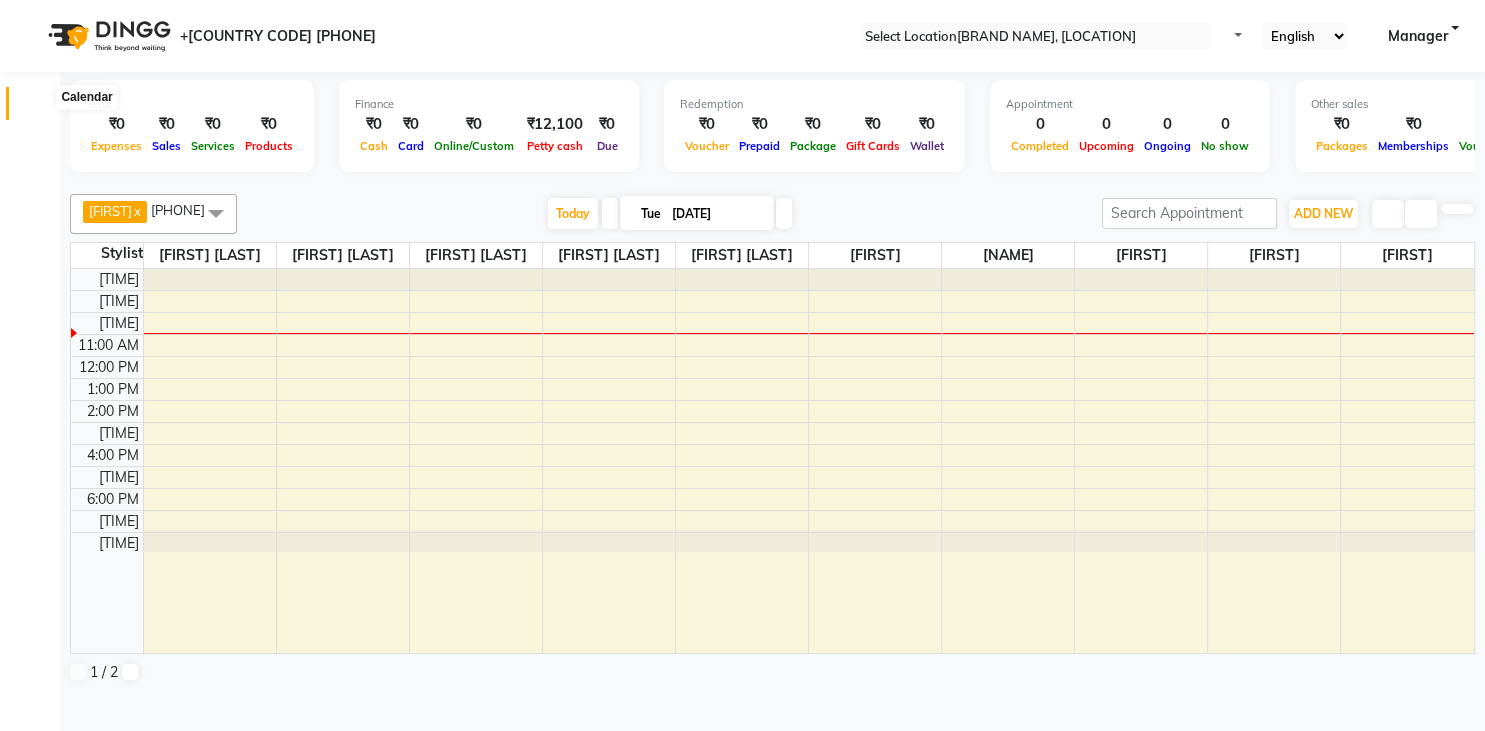 click at bounding box center (37, 108) 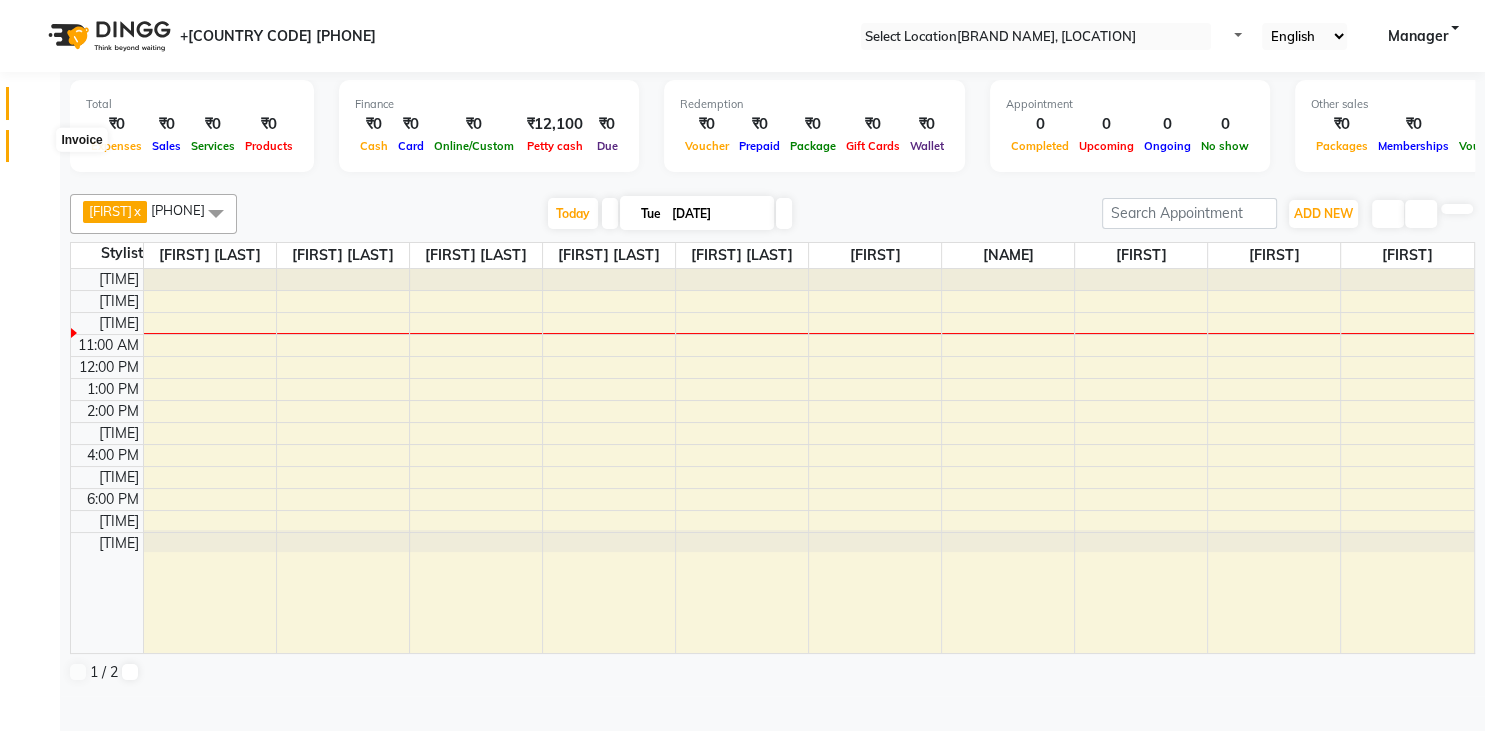 click at bounding box center (37, 151) 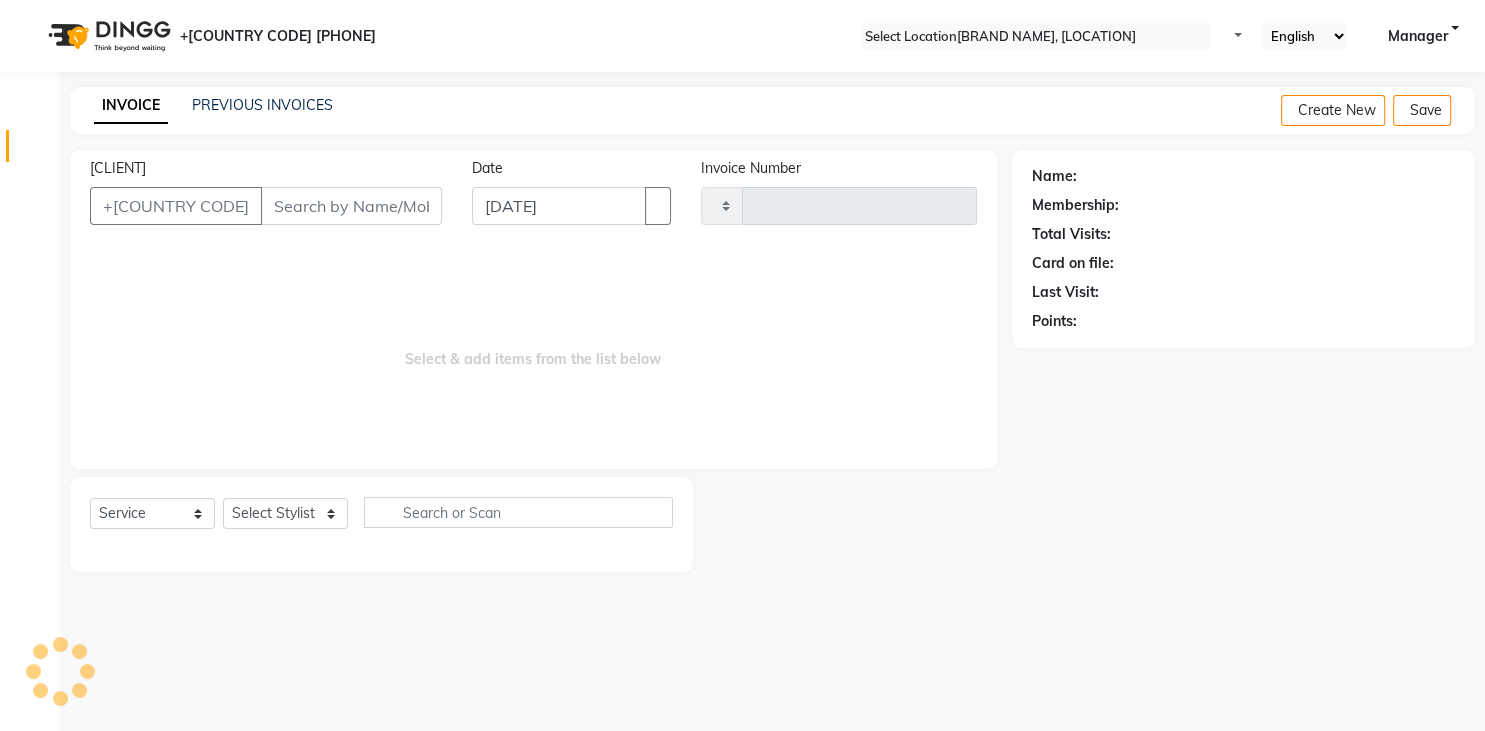 click at bounding box center [37, 151] 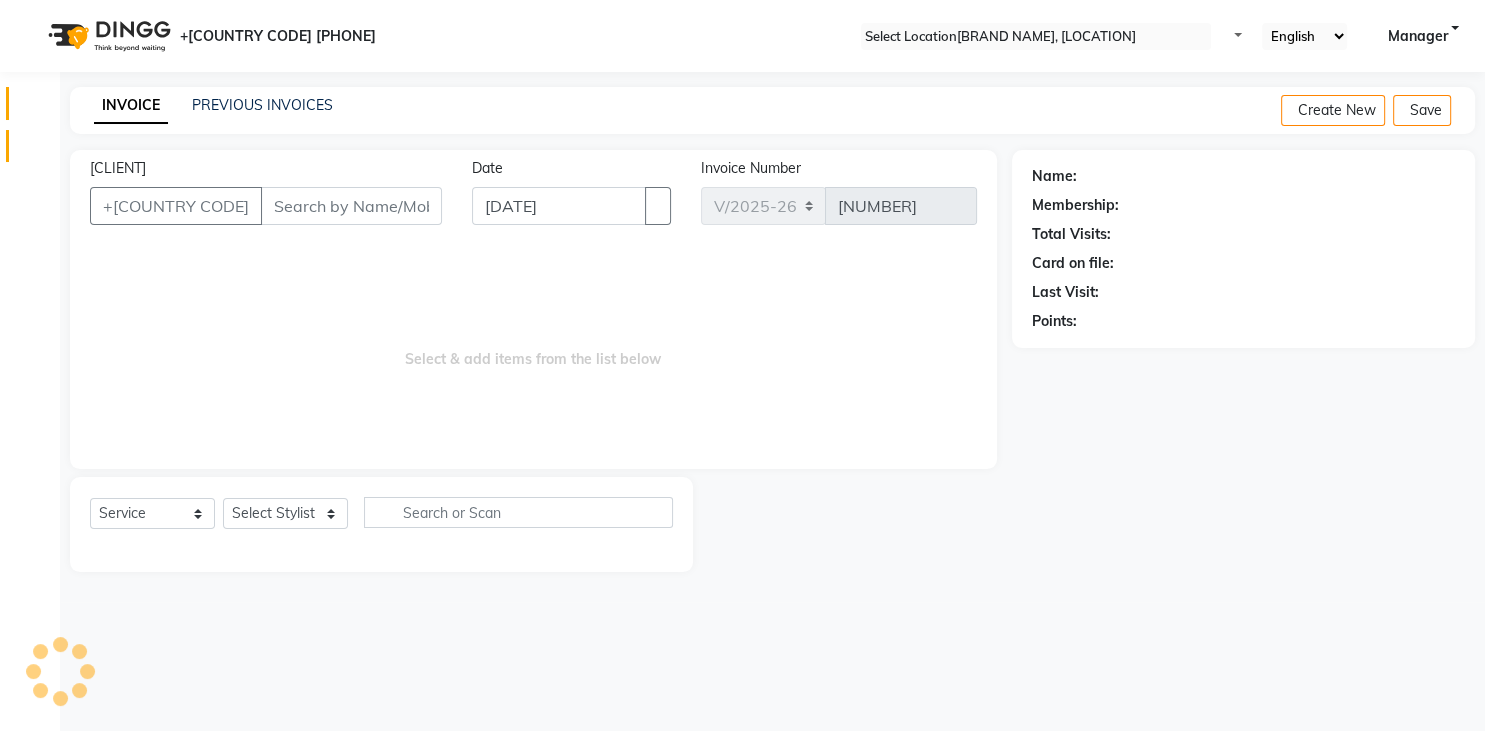 click at bounding box center (38, 108) 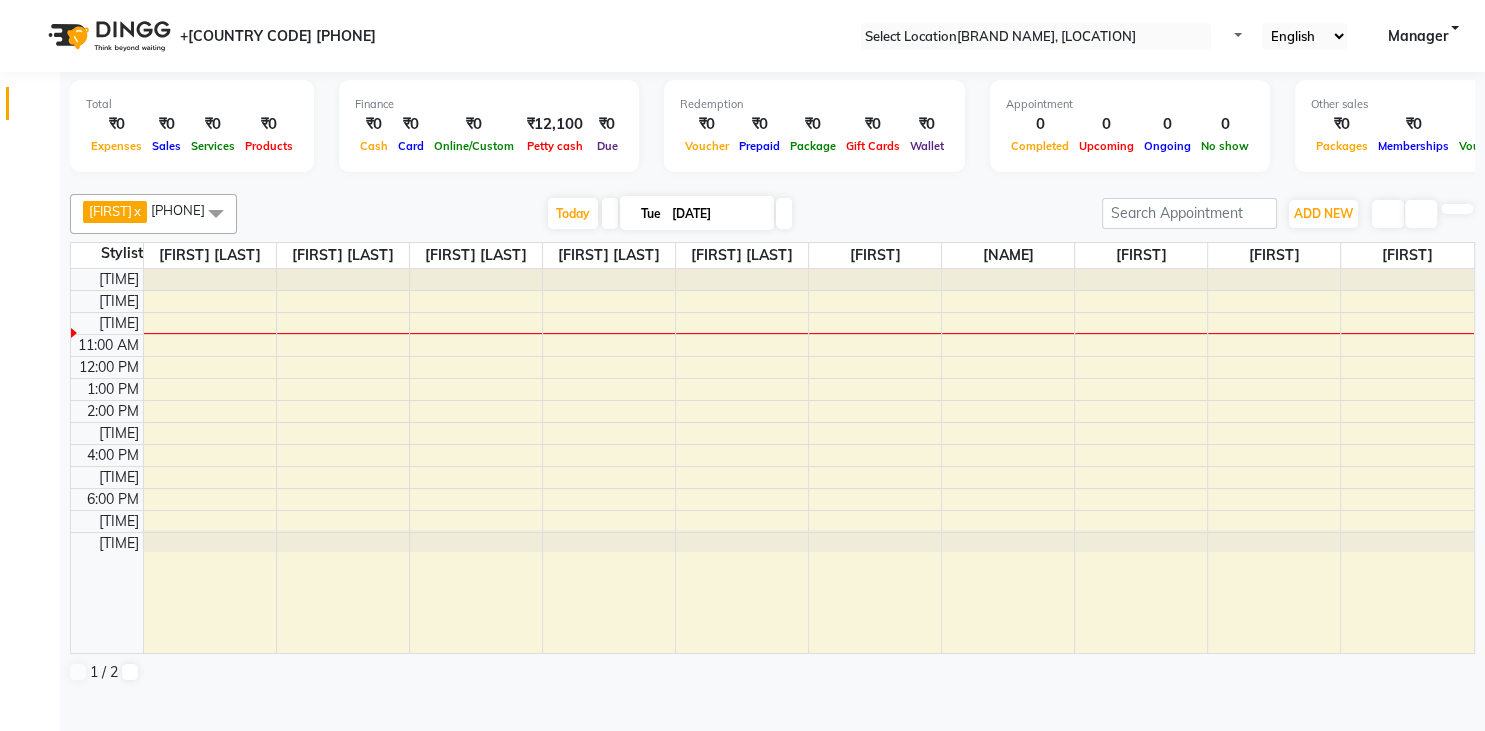 click on "Invoice" at bounding box center [30, 146] 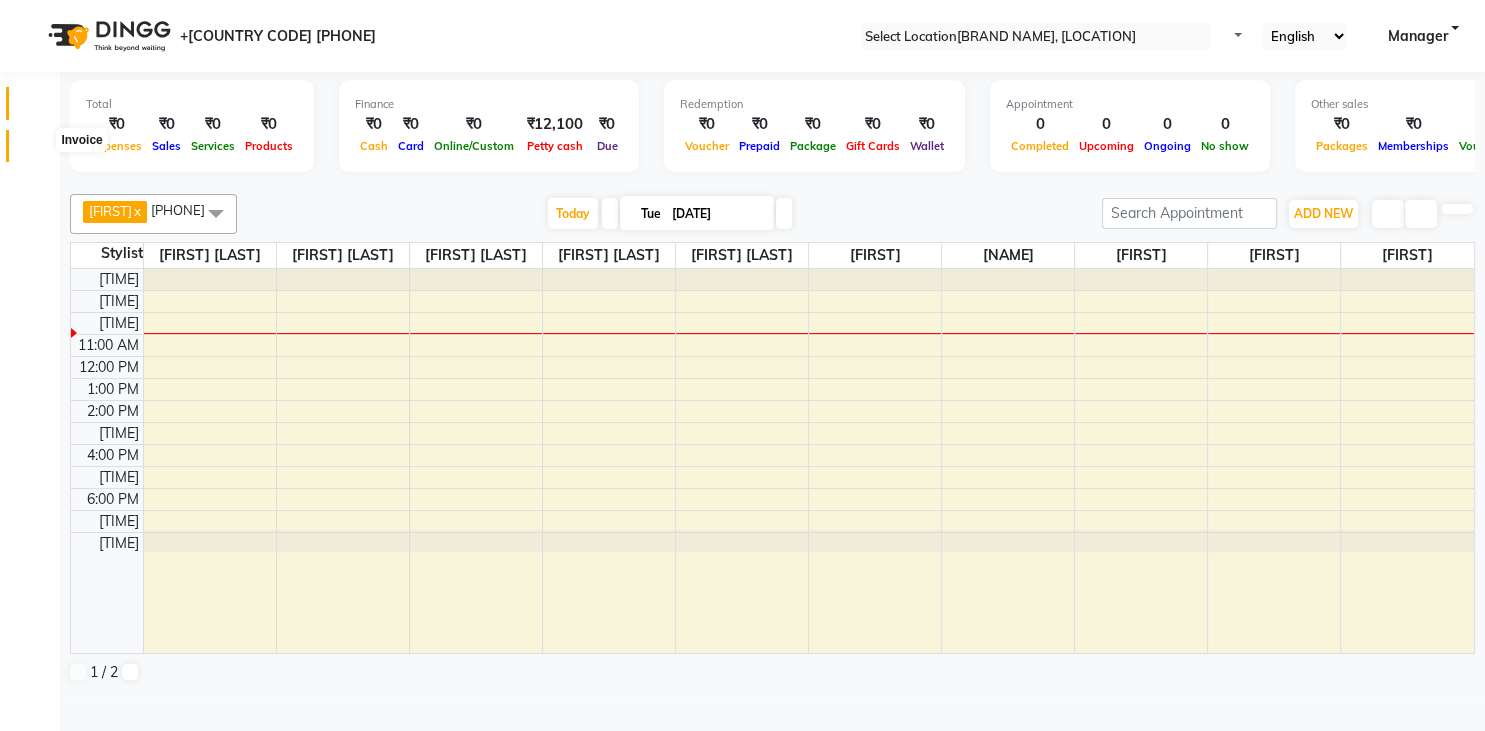 click at bounding box center (38, 151) 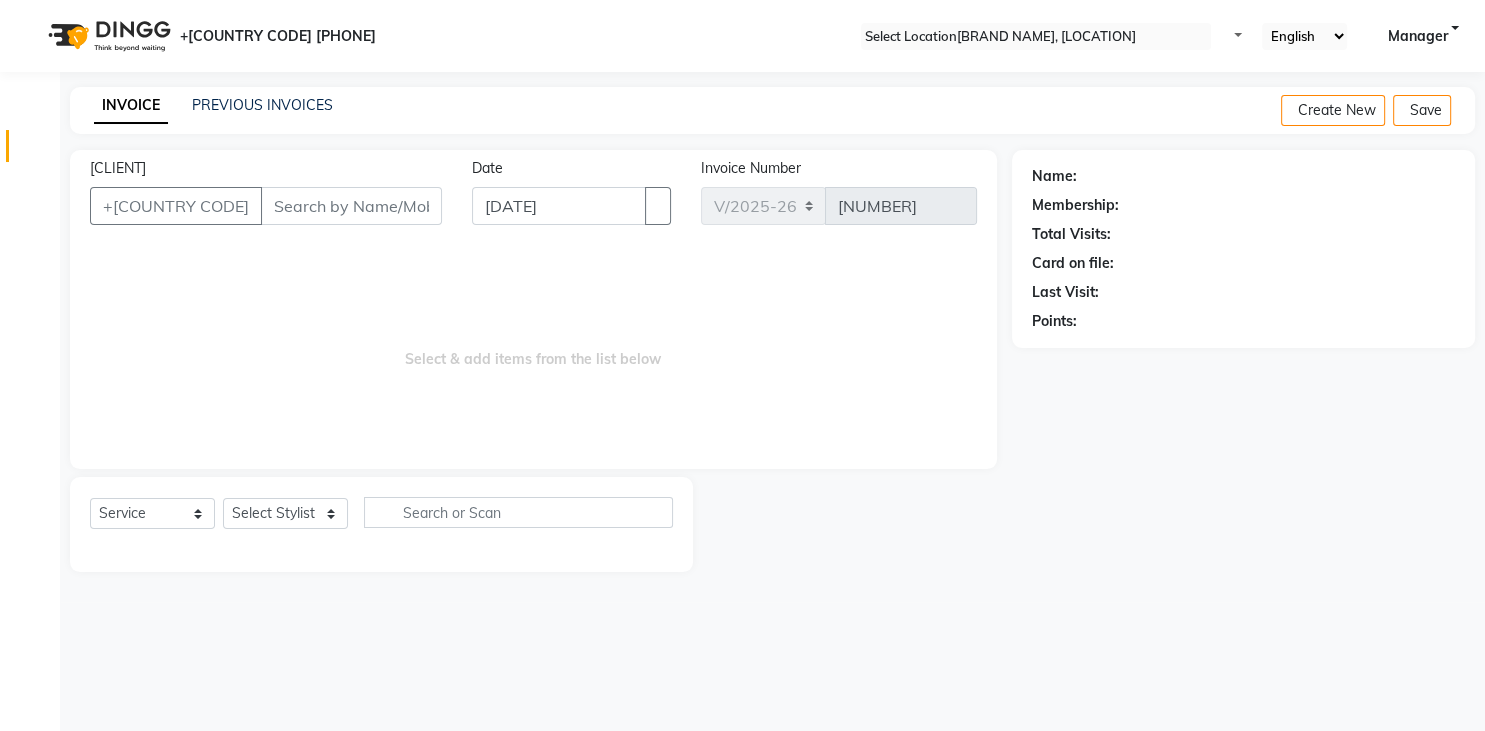 click on "Calendar" at bounding box center [30, 103] 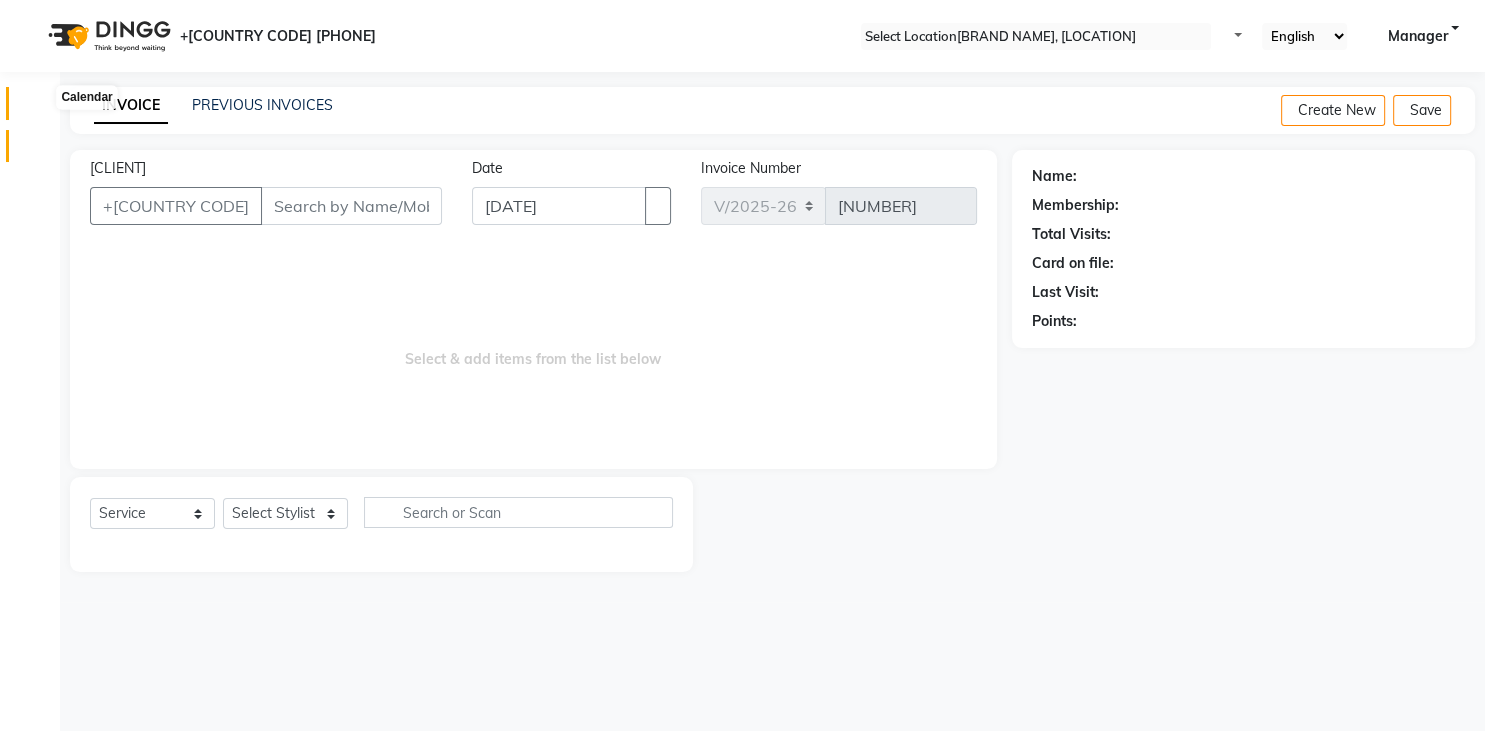 click at bounding box center [38, 108] 